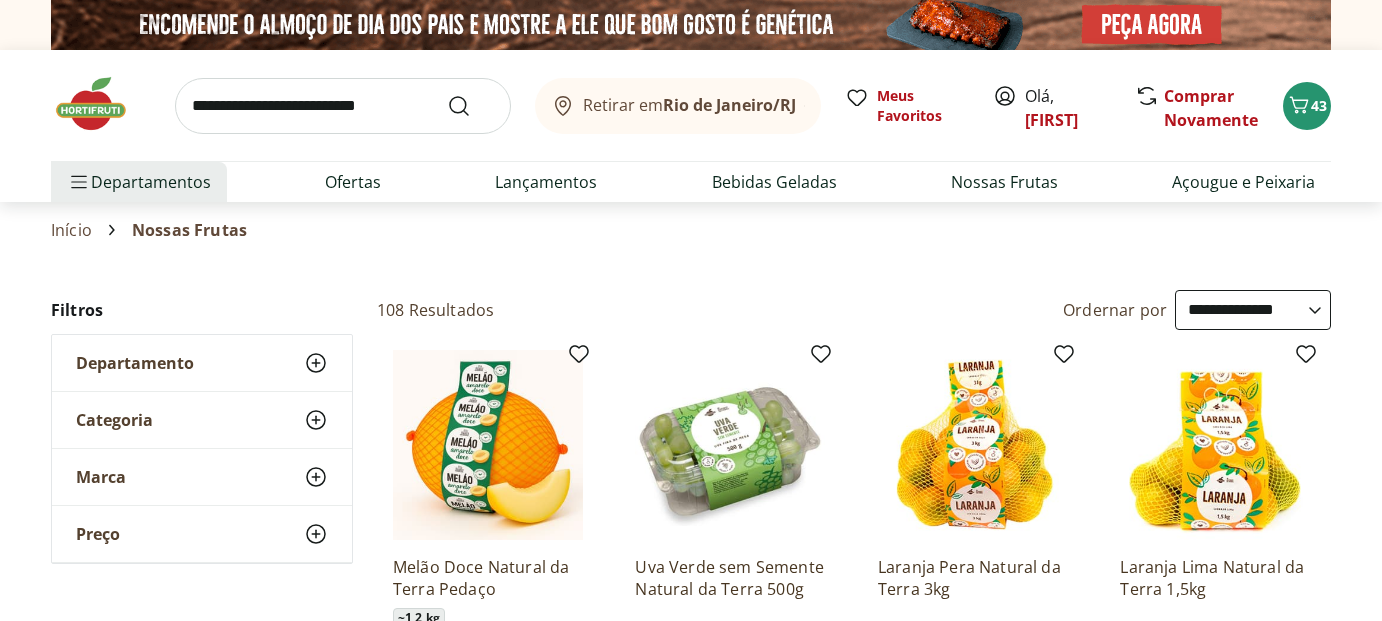 select on "**********" 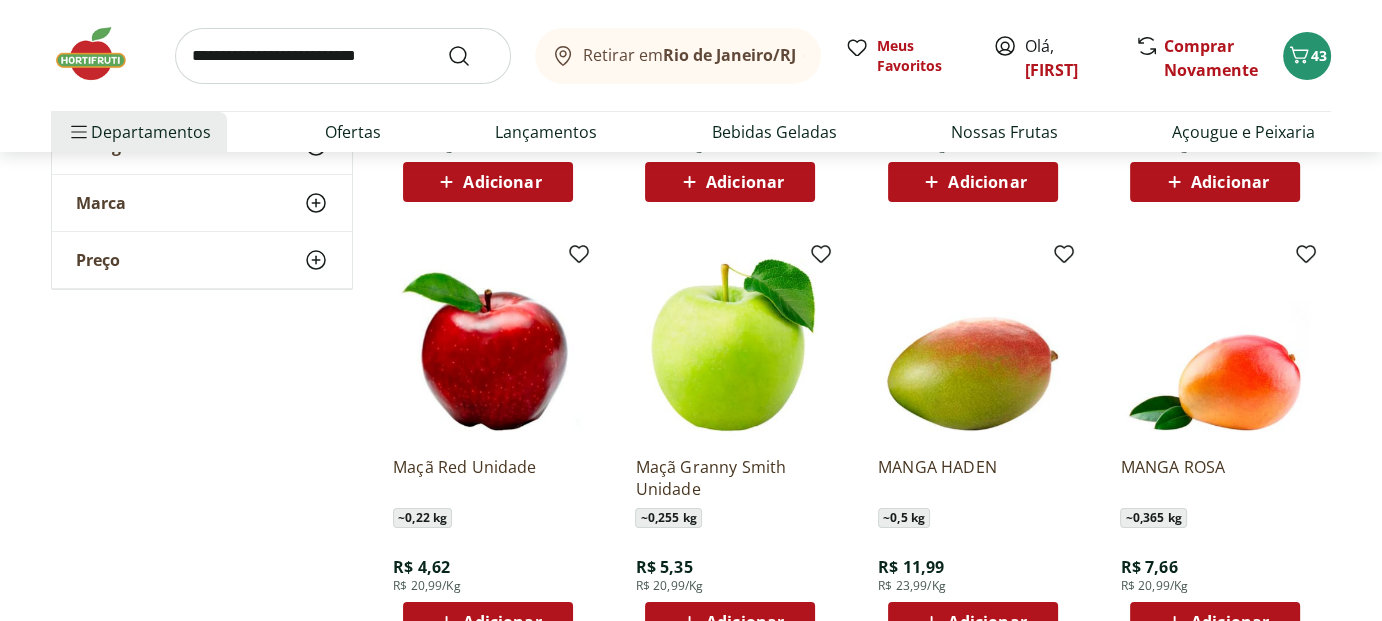 scroll, scrollTop: 0, scrollLeft: 0, axis: both 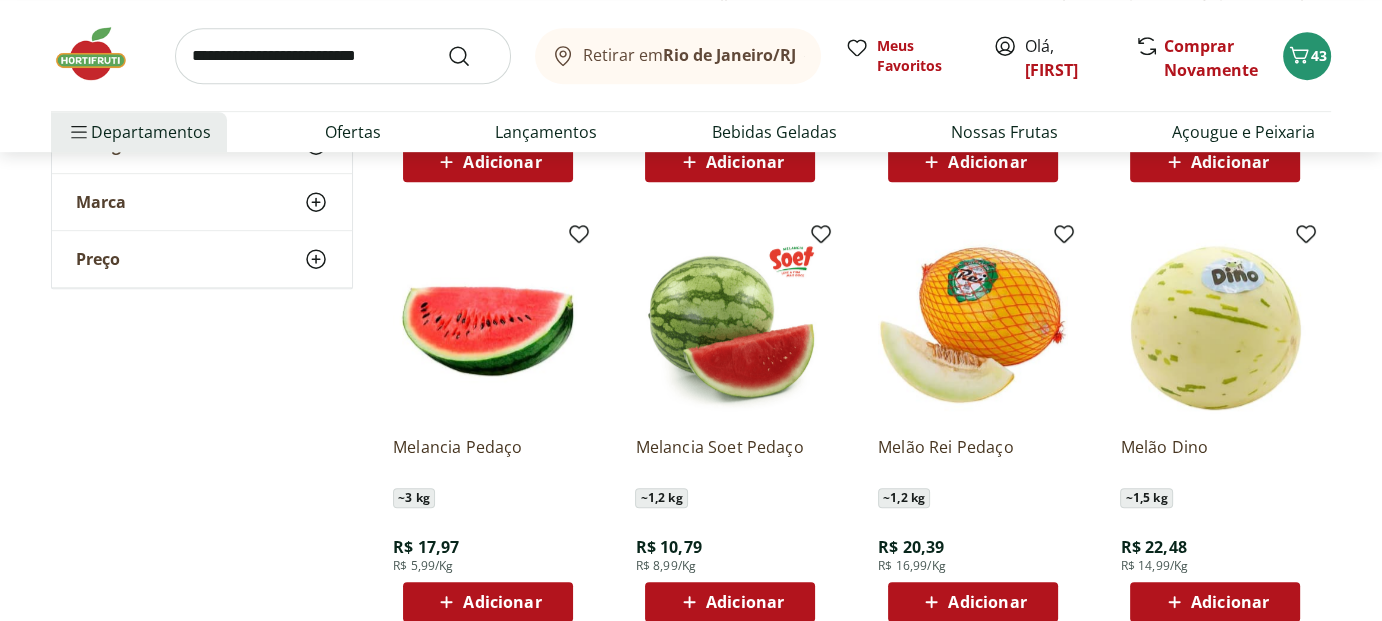 click at bounding box center [343, 56] 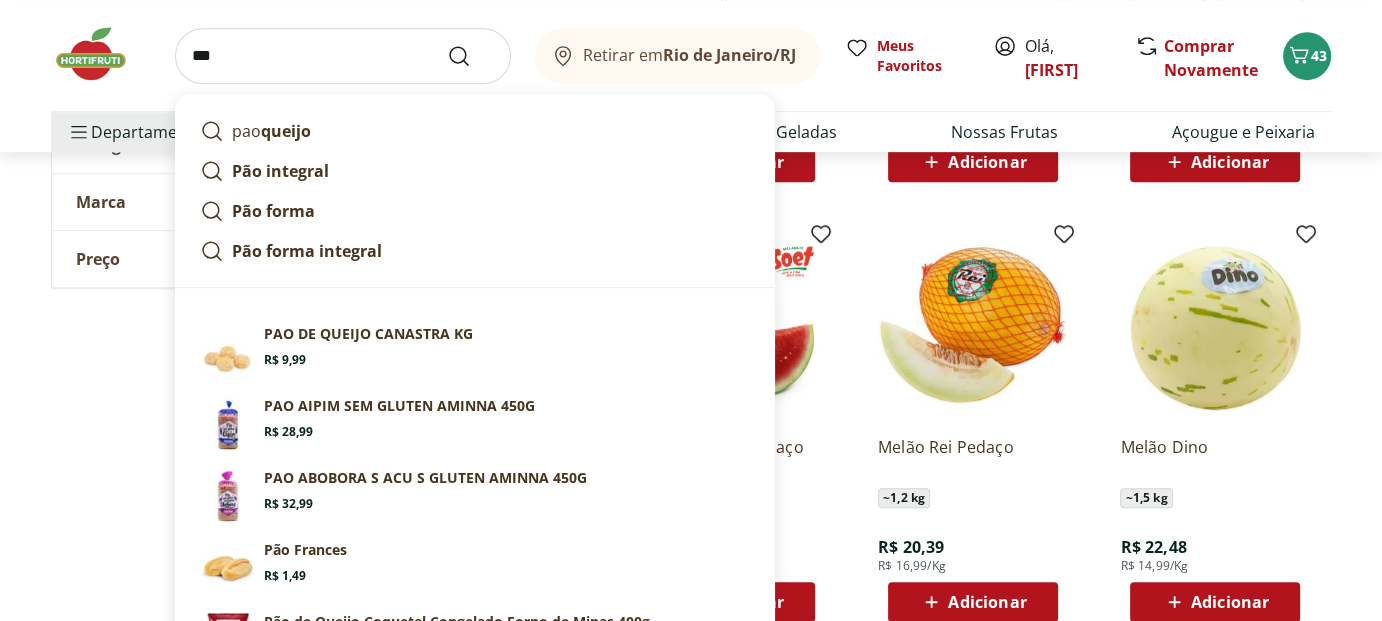 type on "***" 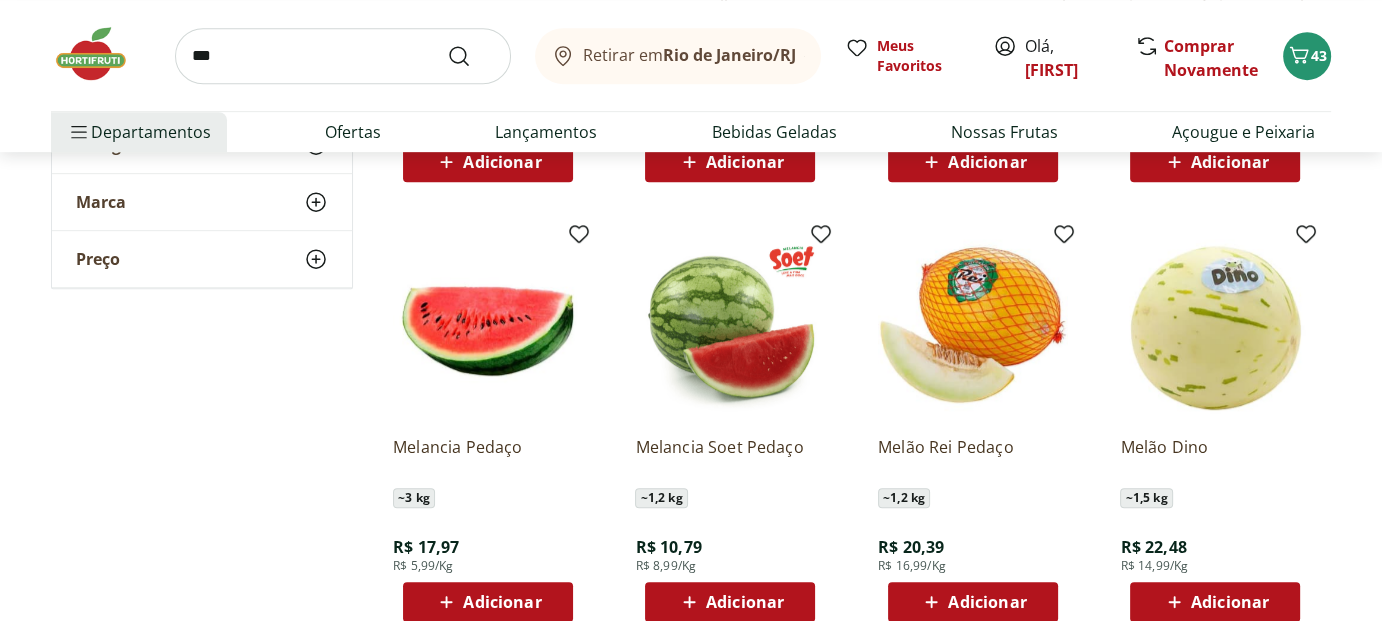 click at bounding box center (101, 54) 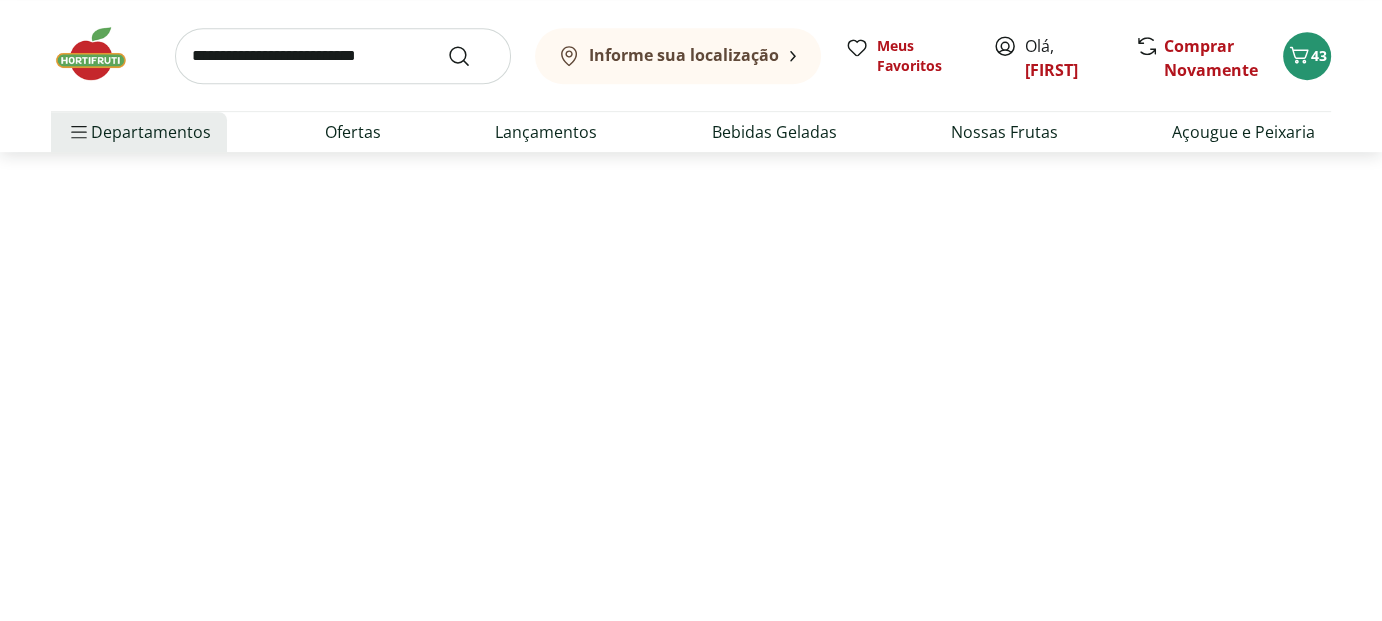 scroll, scrollTop: 0, scrollLeft: 0, axis: both 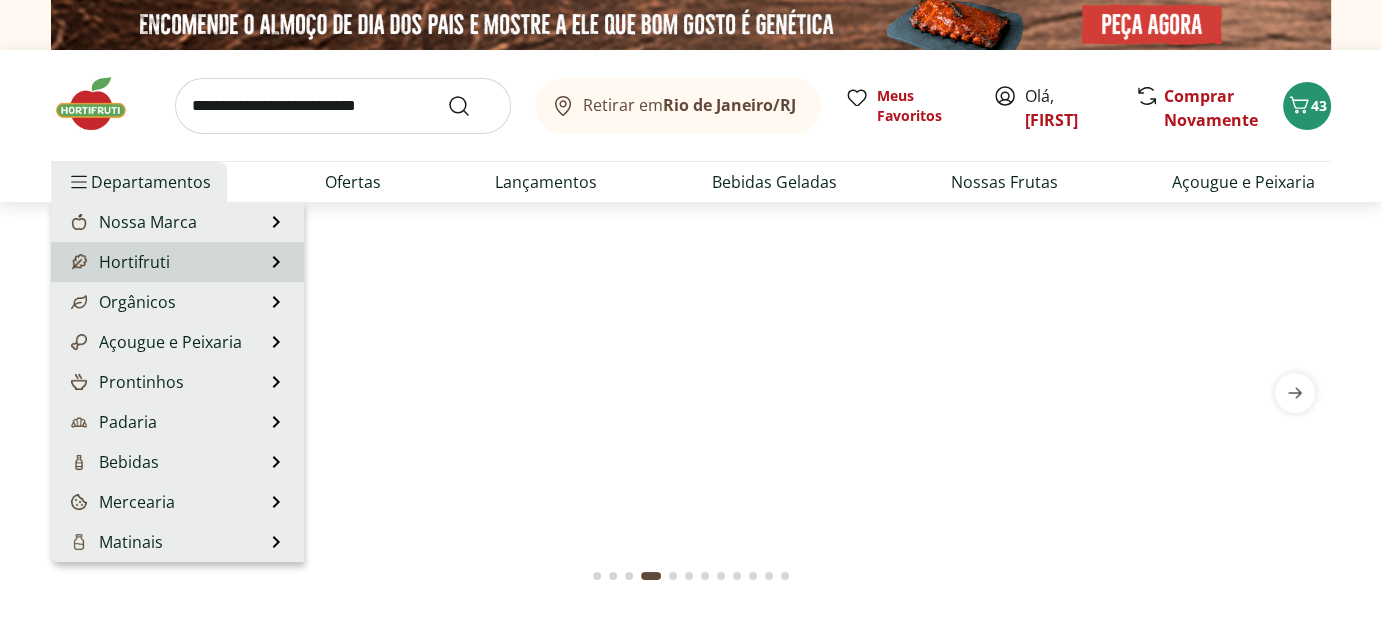 click on "Hortifruti Hortifruti Ver tudo do departamento Cogumelos Frutas Legumes Ovos Temperos Frescos Verduras" at bounding box center (177, 262) 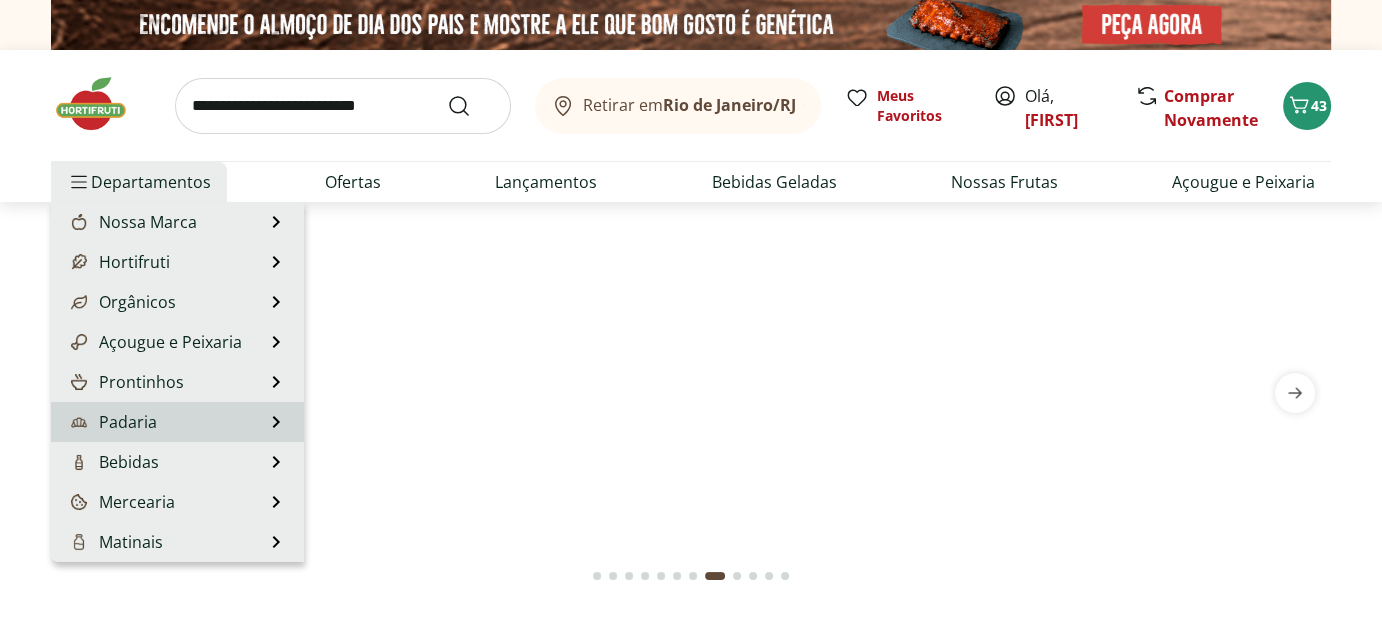 click on "Padaria Padaria Ver tudo do departamento Bolos e Mini Bolos Doces Pão Padaria Própria Salgados Torradas" at bounding box center [177, 422] 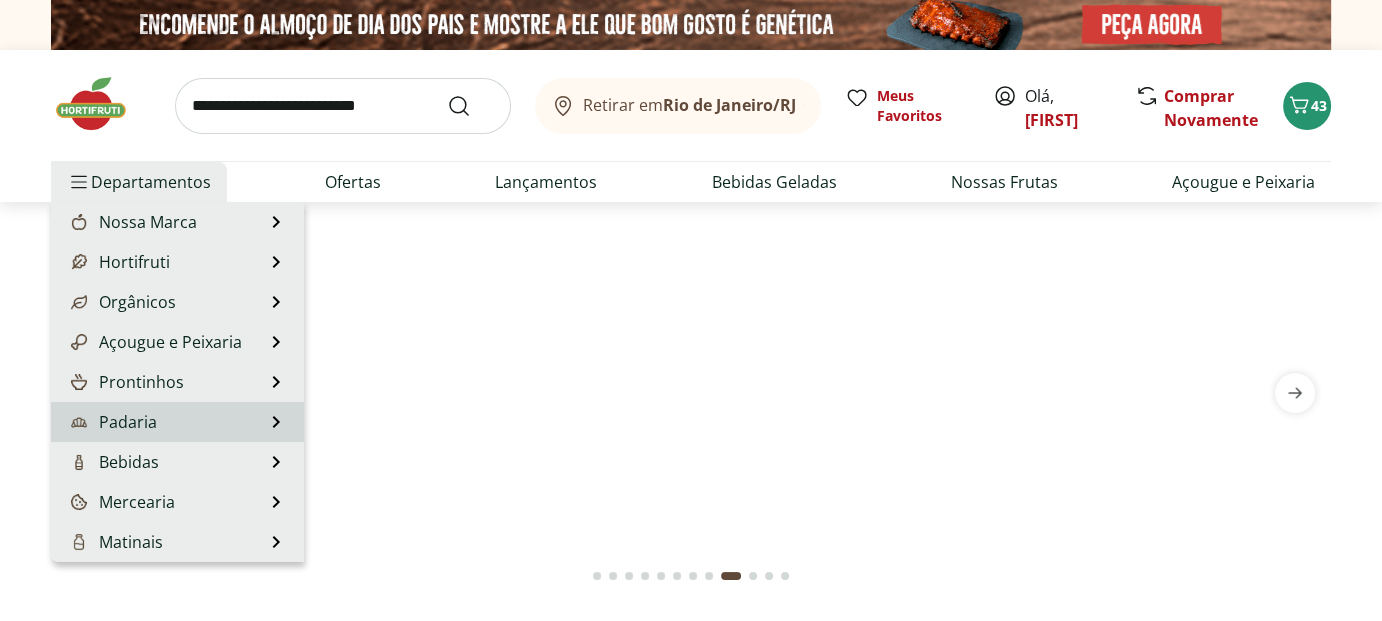 click on "Padaria" at bounding box center (112, 422) 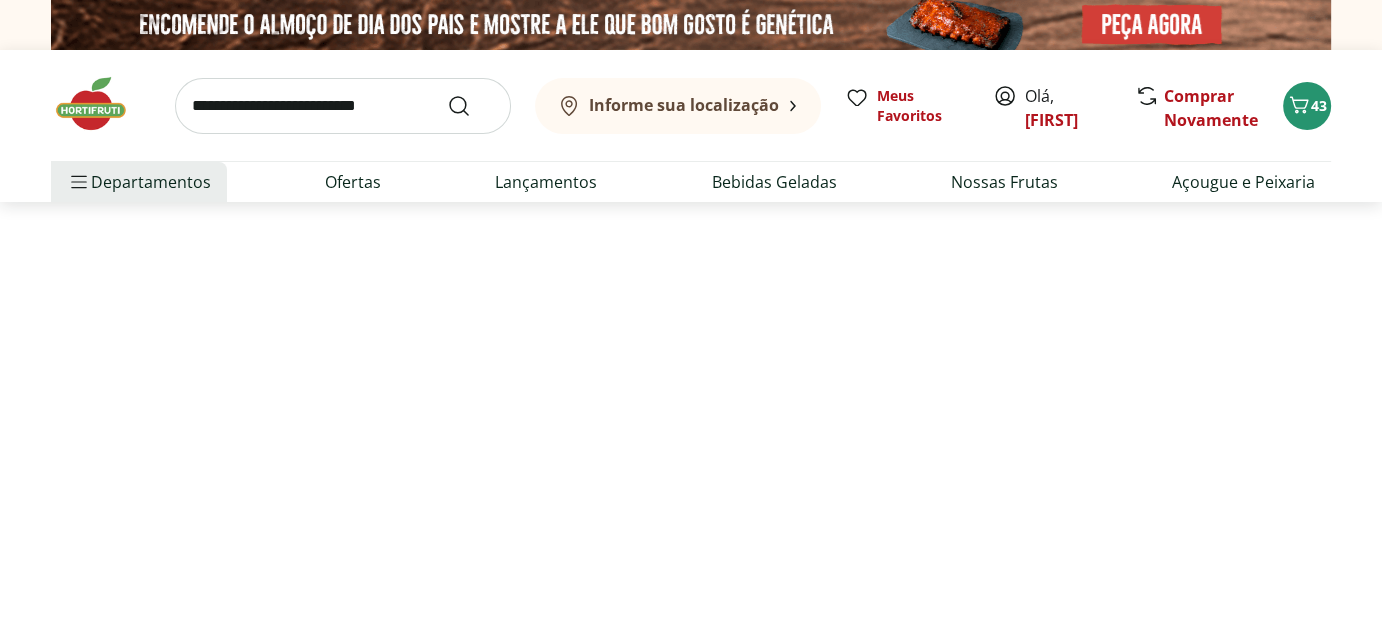 select on "**********" 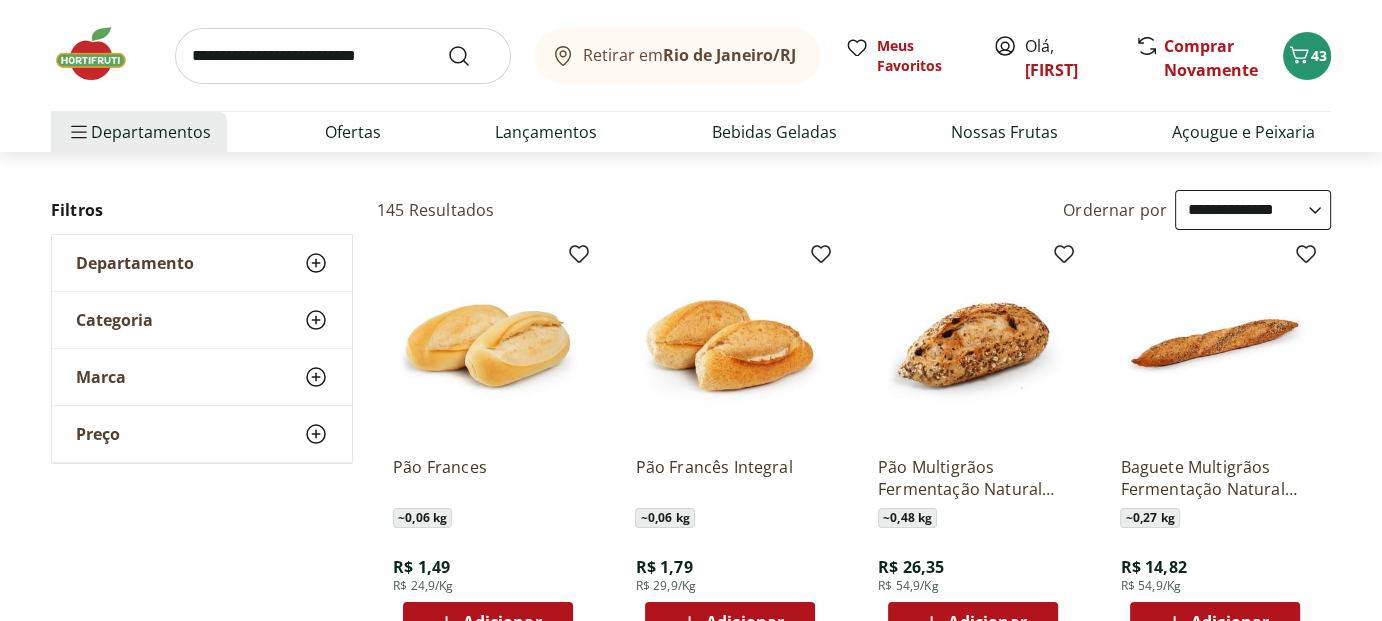 scroll, scrollTop: 200, scrollLeft: 0, axis: vertical 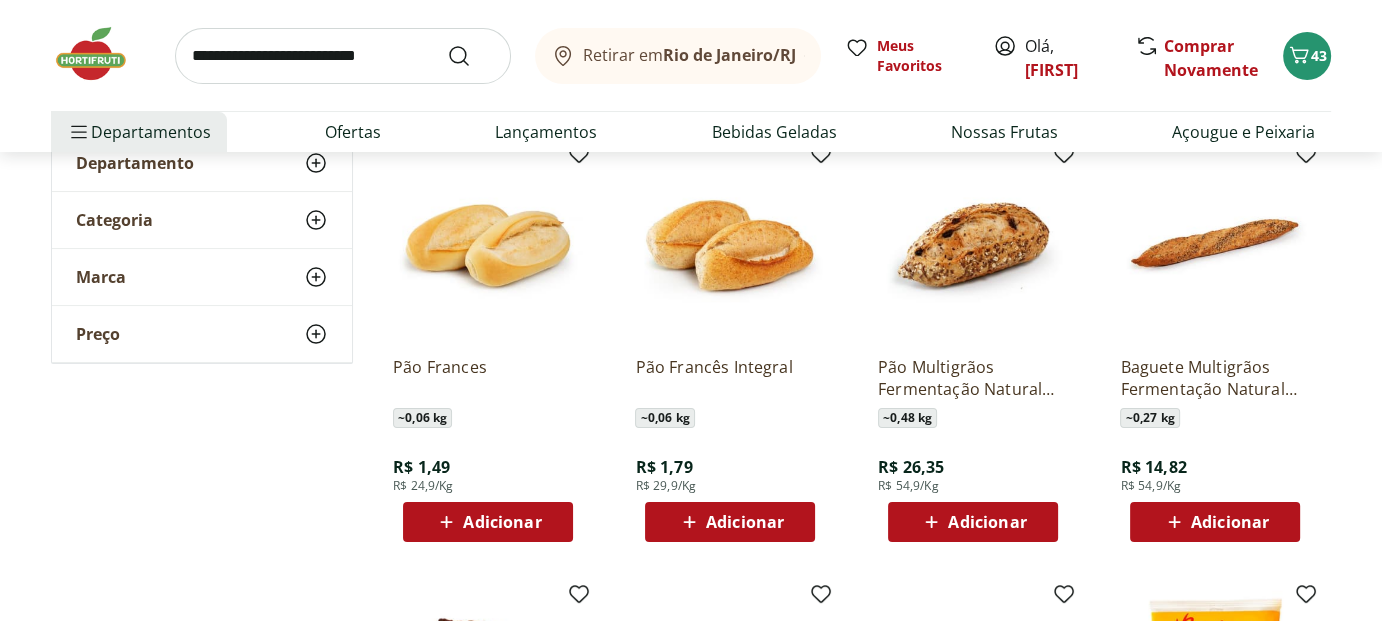 click on "Adicionar" at bounding box center (502, 522) 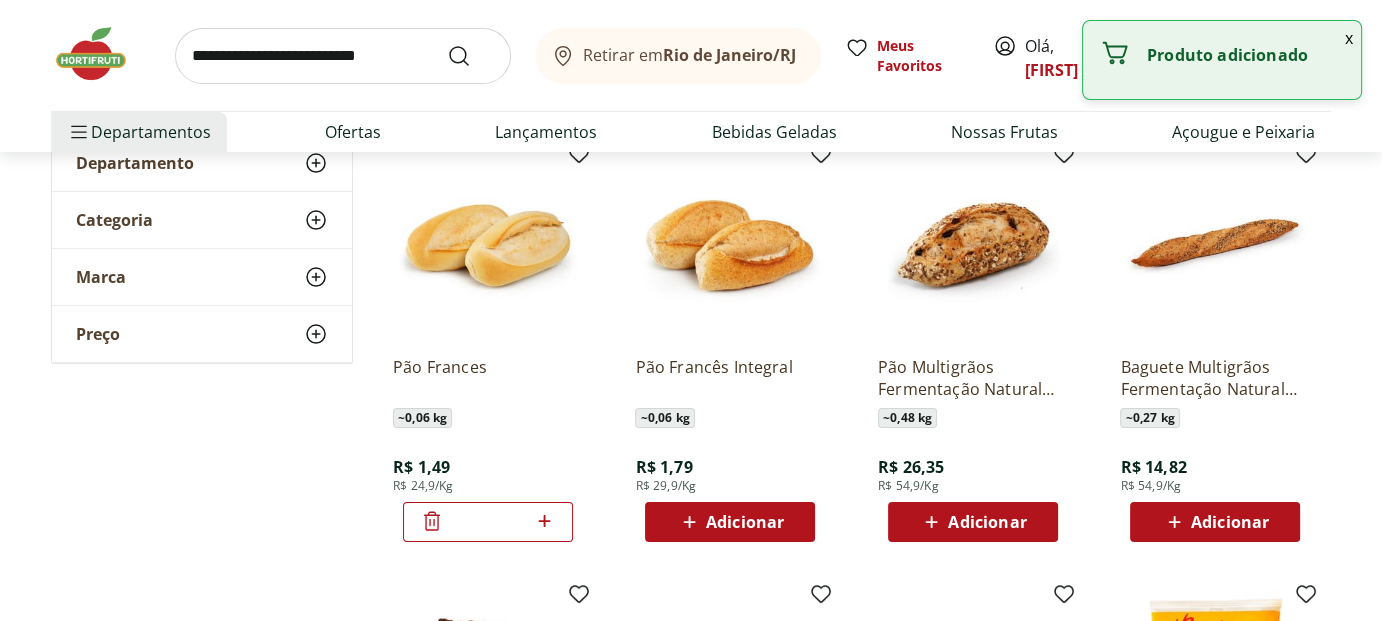 click 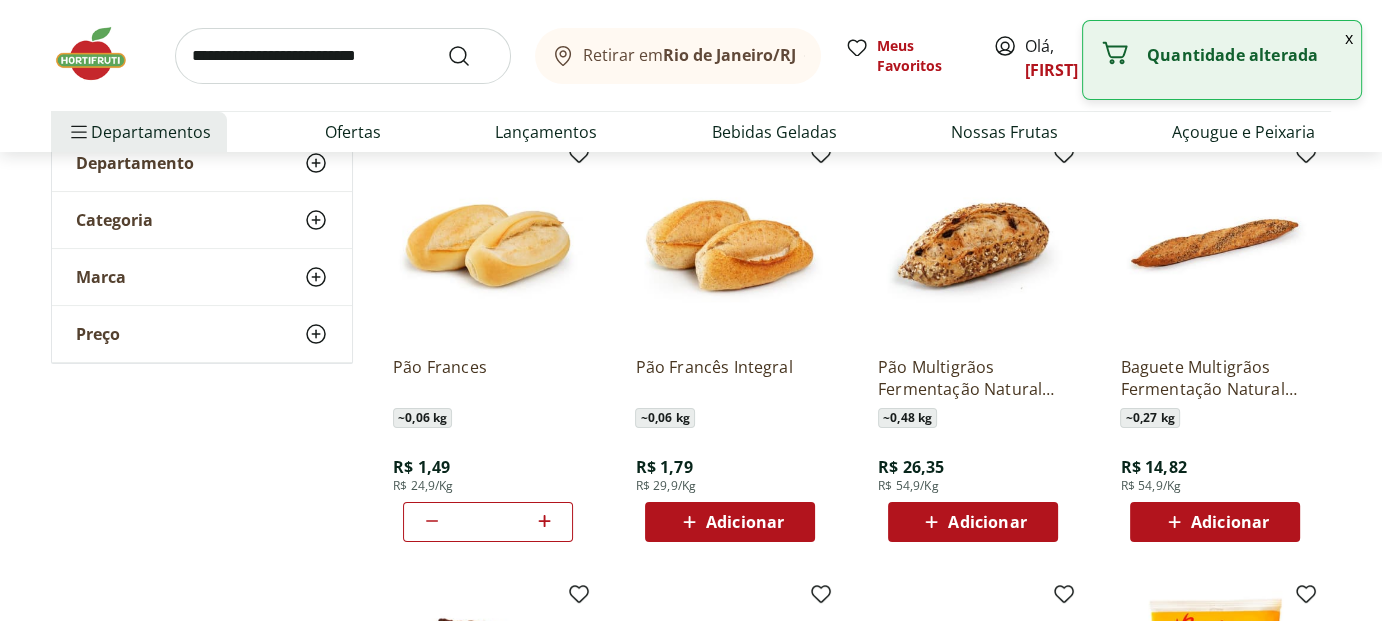 click 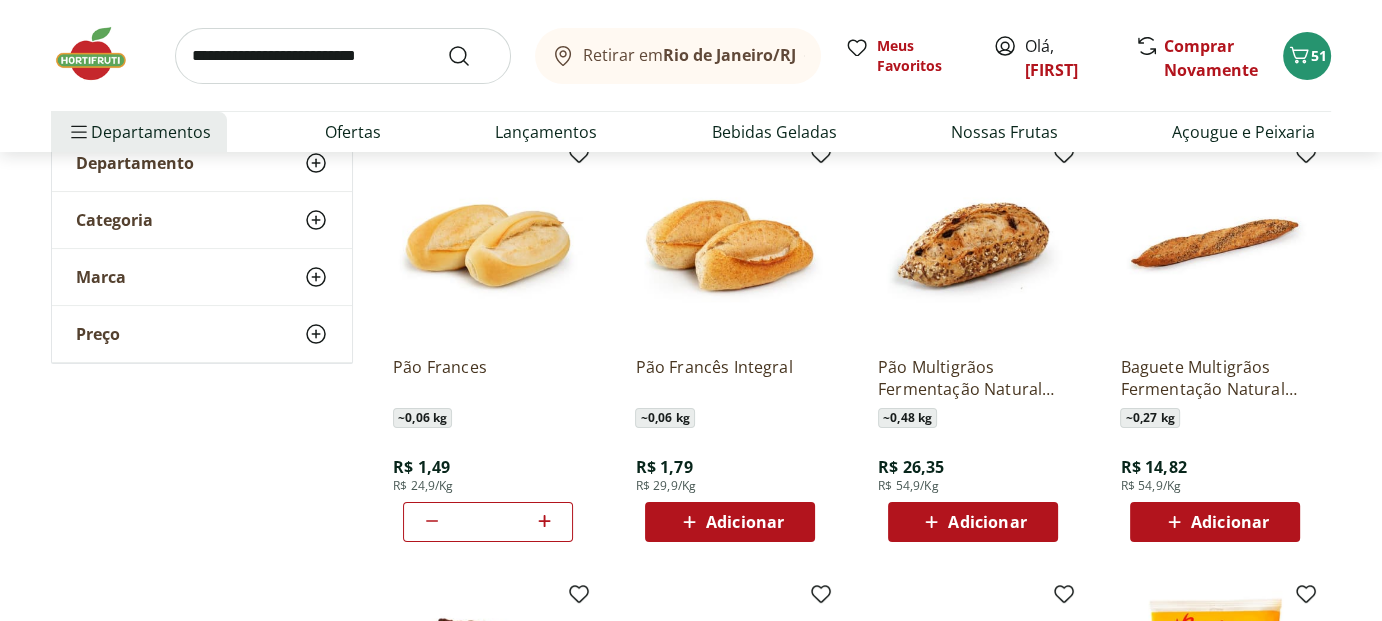 click 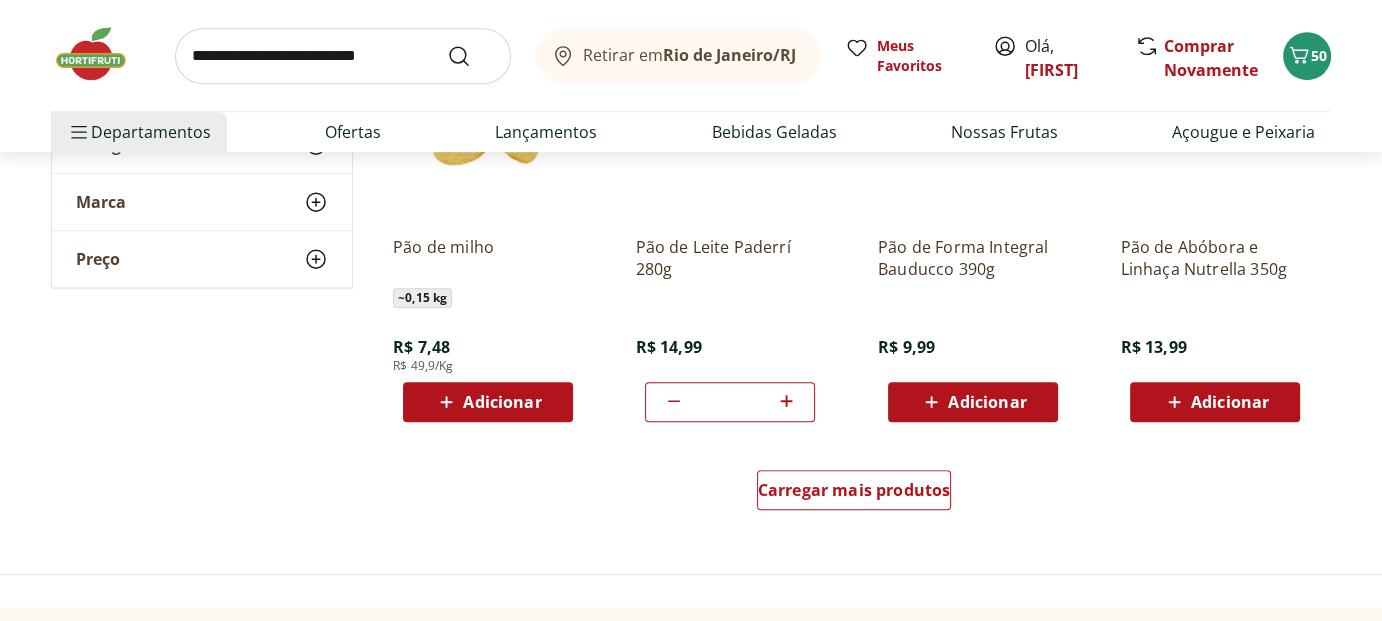scroll, scrollTop: 1100, scrollLeft: 0, axis: vertical 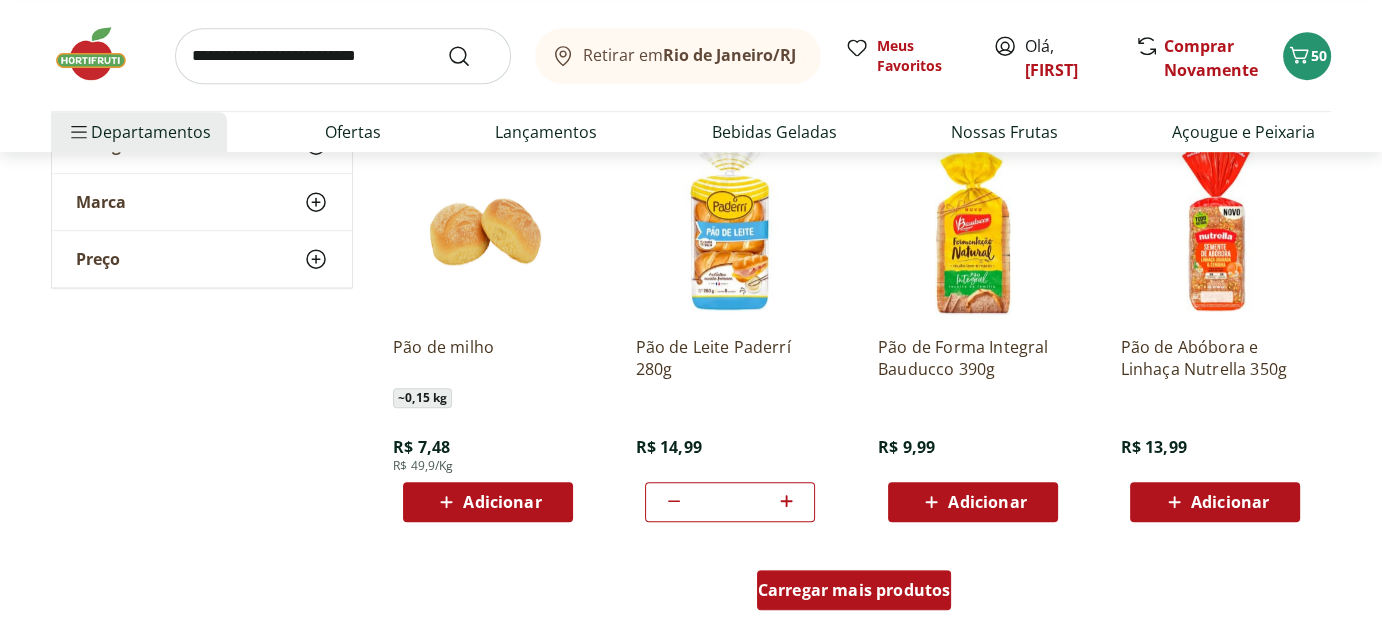 click on "Carregar mais produtos" at bounding box center (854, 590) 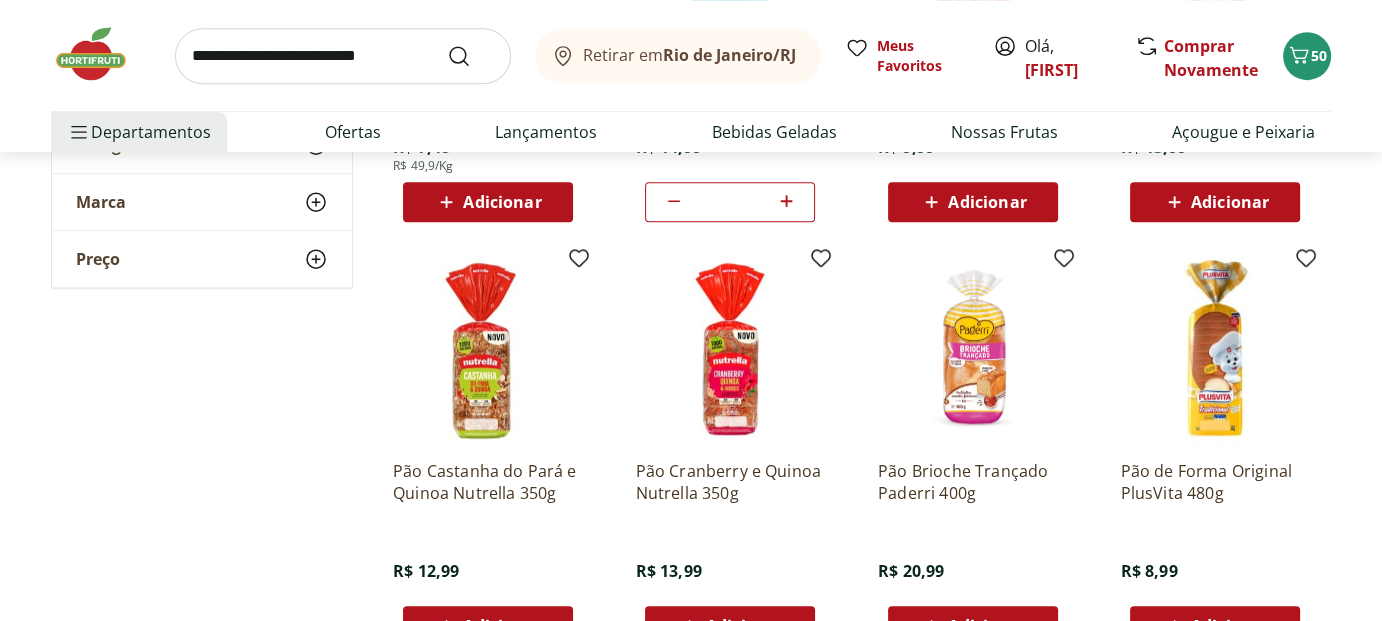 scroll, scrollTop: 1500, scrollLeft: 0, axis: vertical 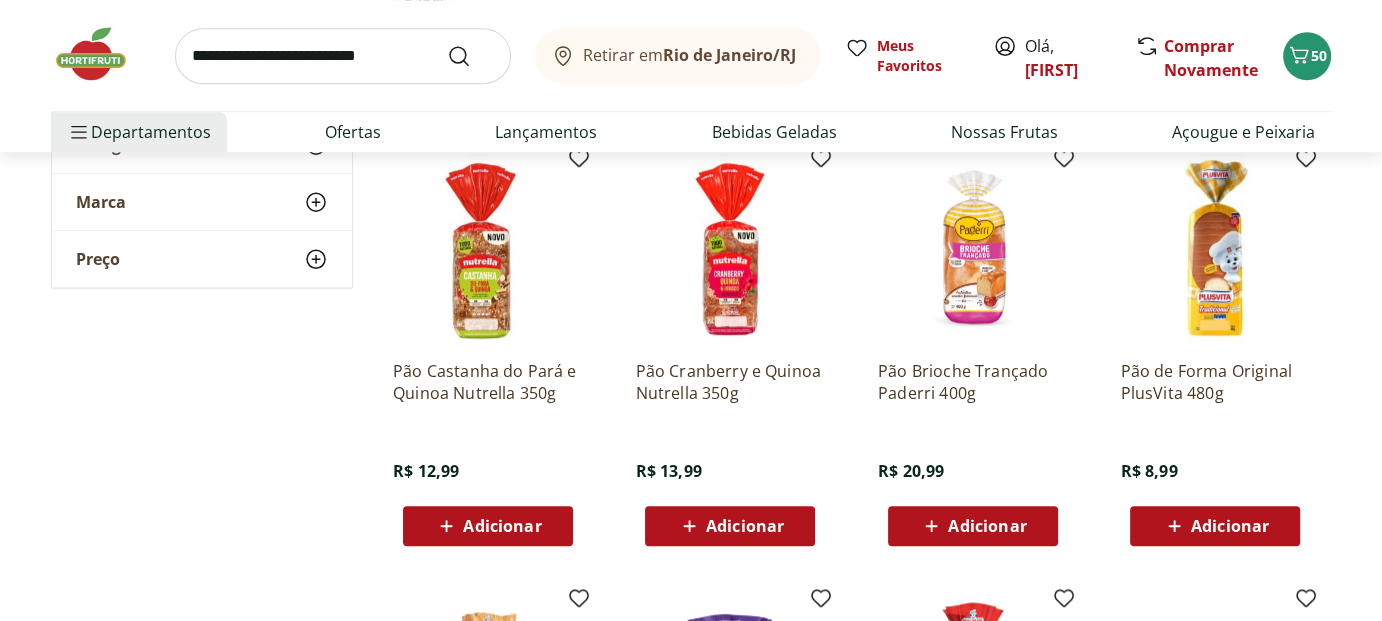 click on "Adicionar" at bounding box center (502, 526) 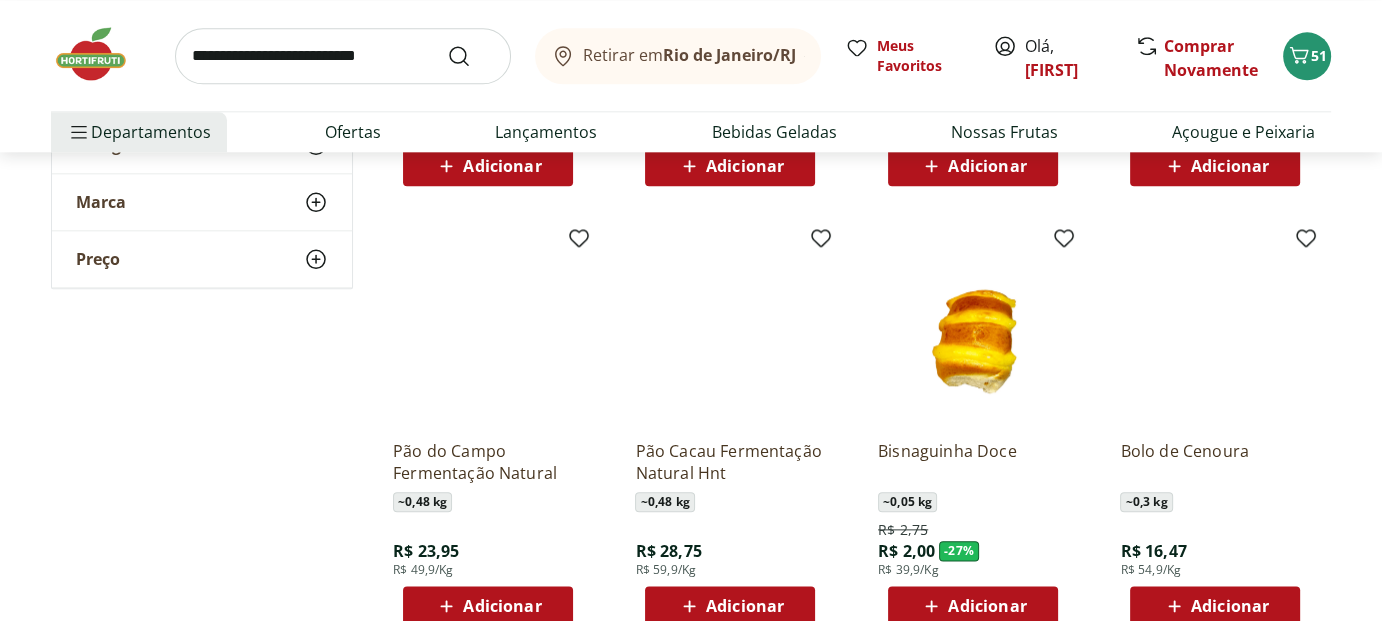 scroll, scrollTop: 2400, scrollLeft: 0, axis: vertical 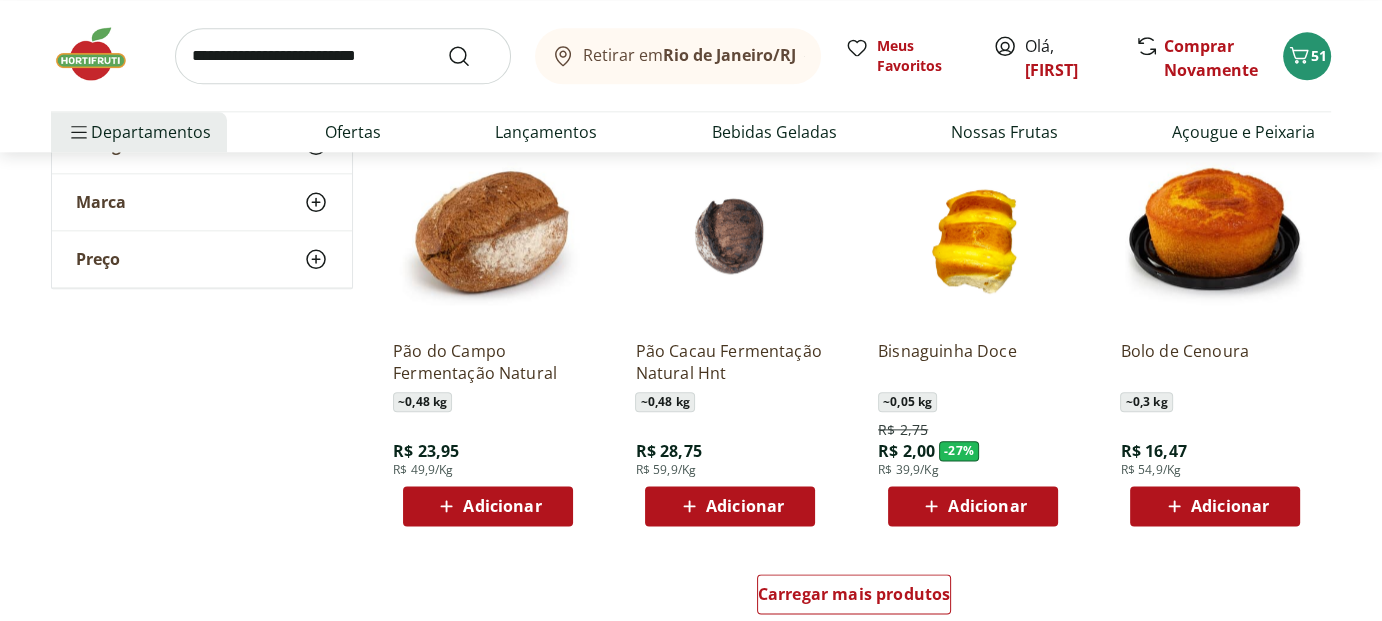 click on "Adicionar" at bounding box center (1230, 506) 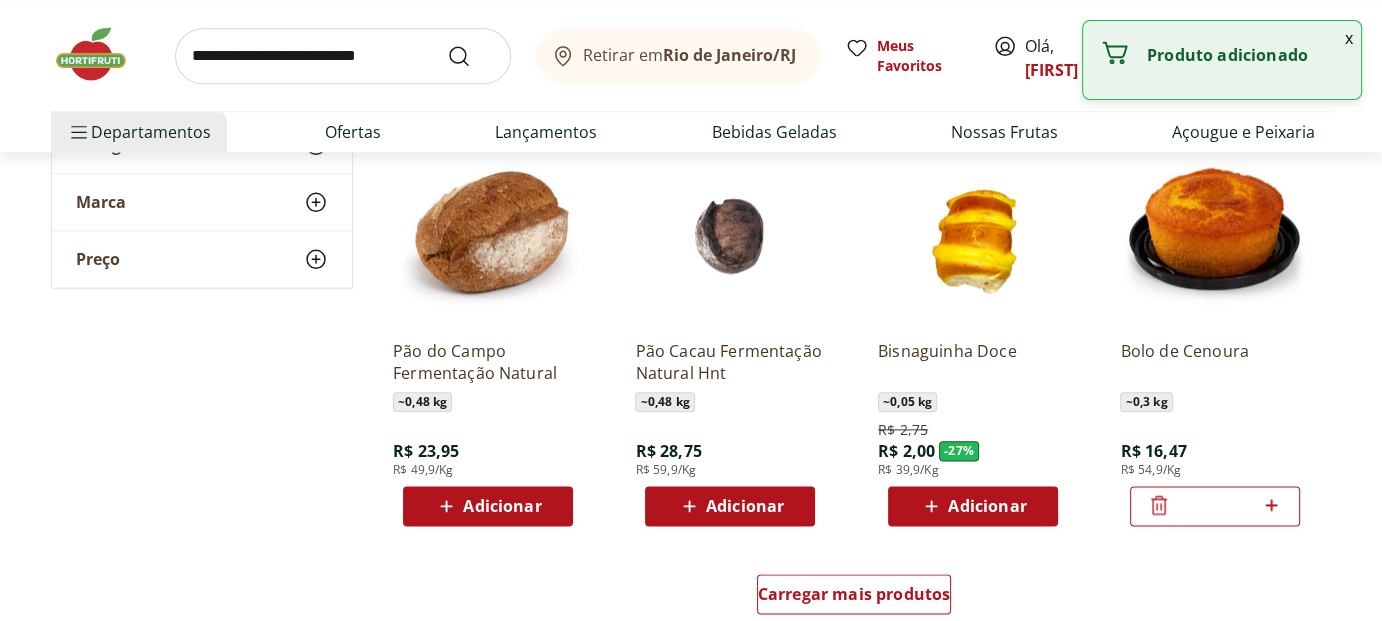 click on "*" at bounding box center [1215, 506] 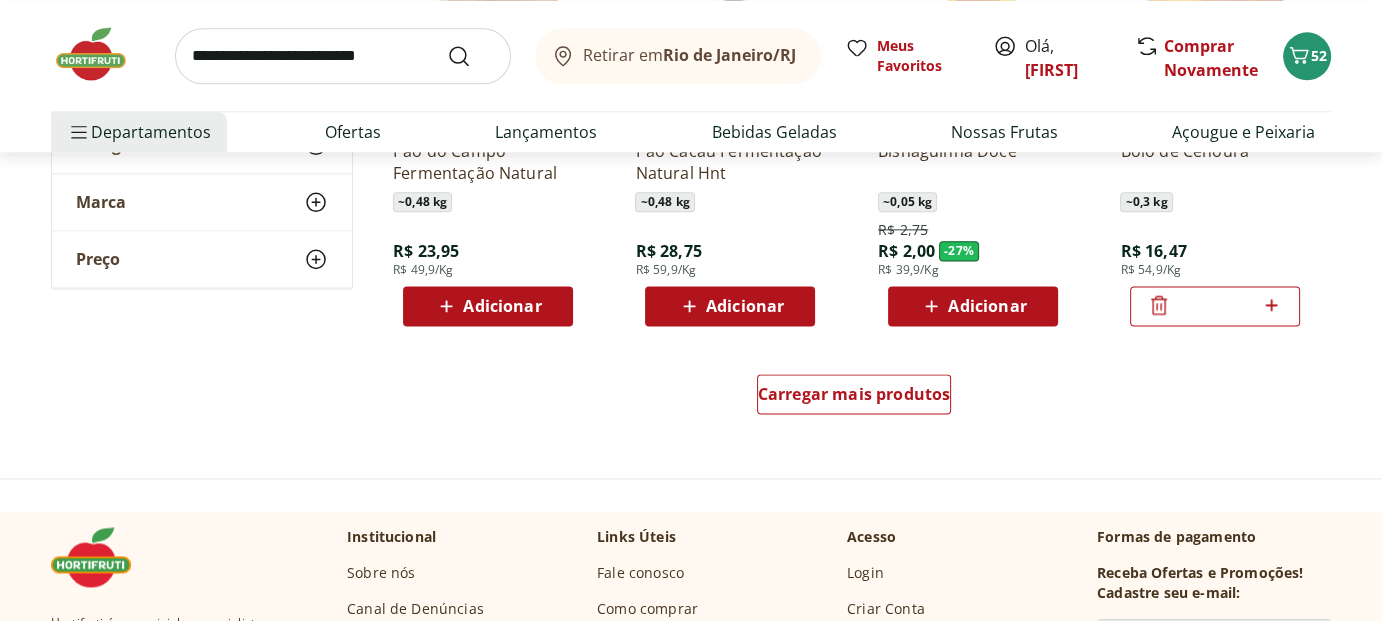 scroll, scrollTop: 2700, scrollLeft: 0, axis: vertical 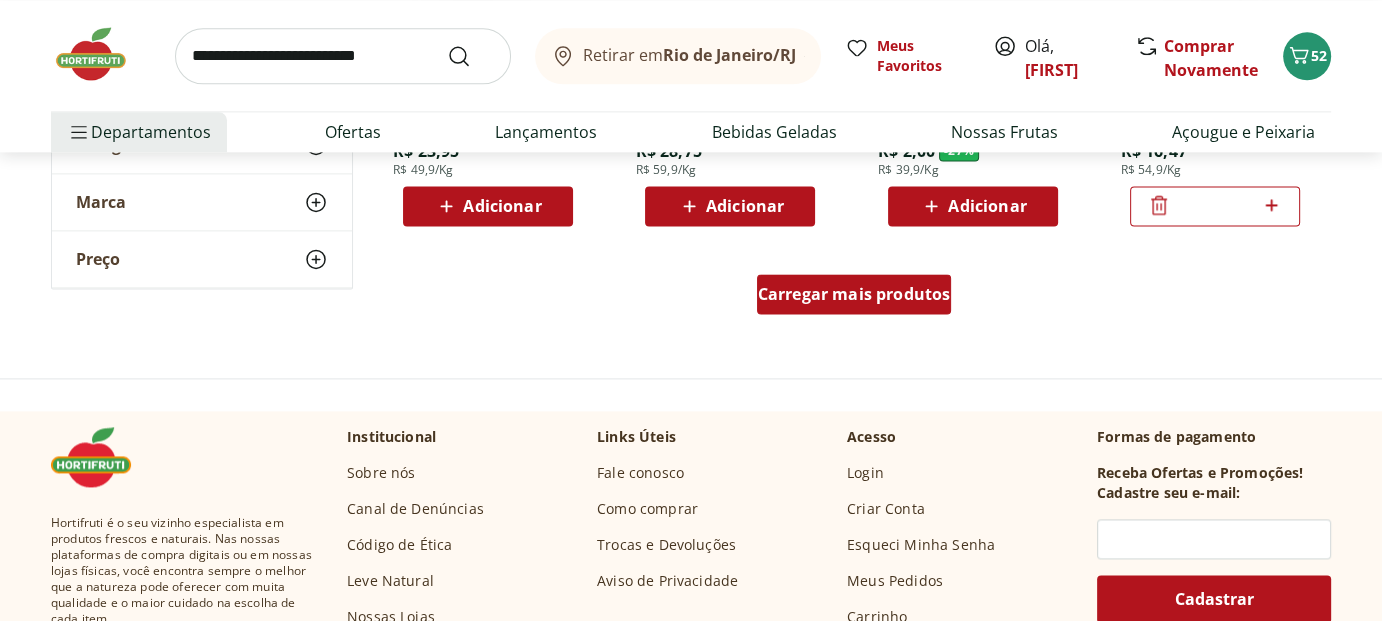 click on "Carregar mais produtos" at bounding box center (854, 294) 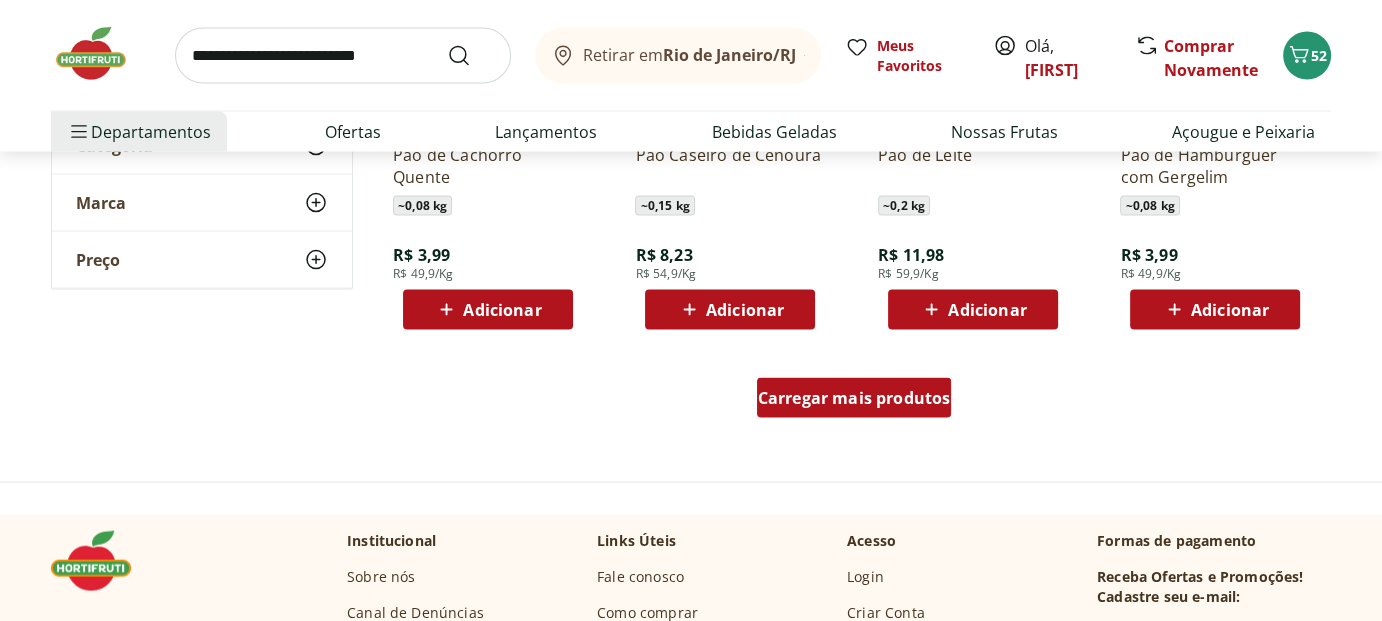 scroll, scrollTop: 4000, scrollLeft: 0, axis: vertical 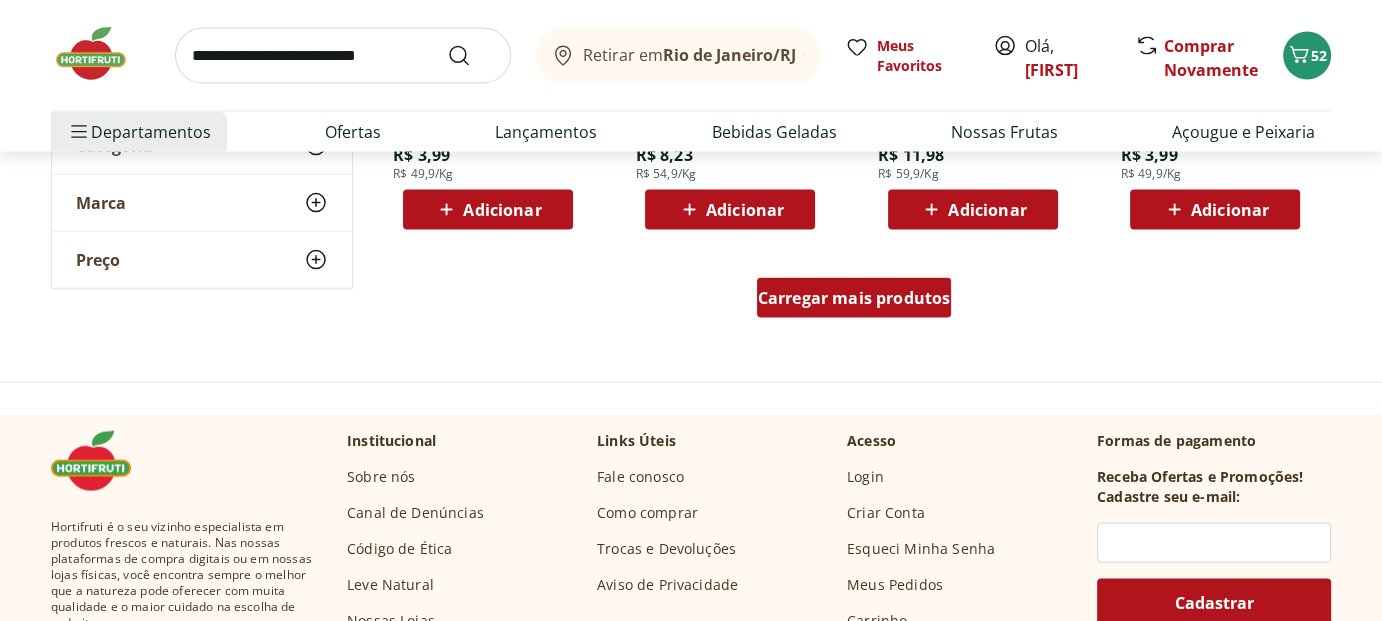 click on "Carregar mais produtos" at bounding box center [854, 298] 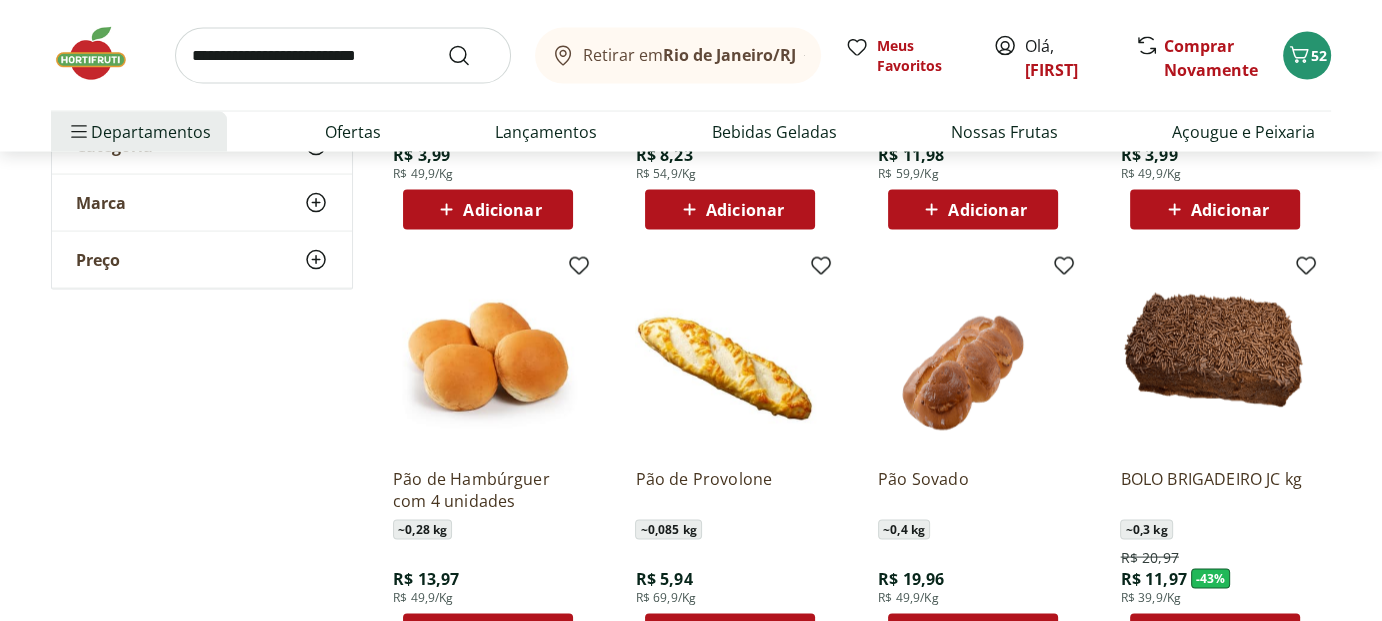 scroll, scrollTop: 4100, scrollLeft: 0, axis: vertical 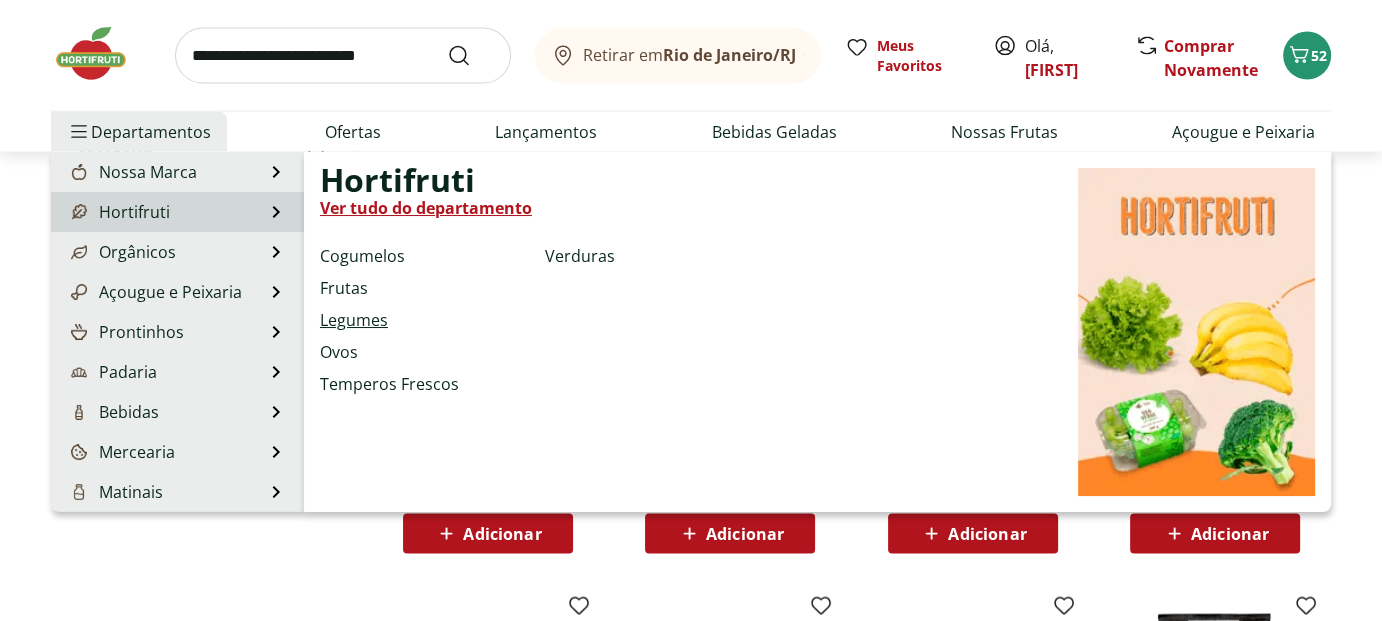 click on "Legumes" at bounding box center (354, 320) 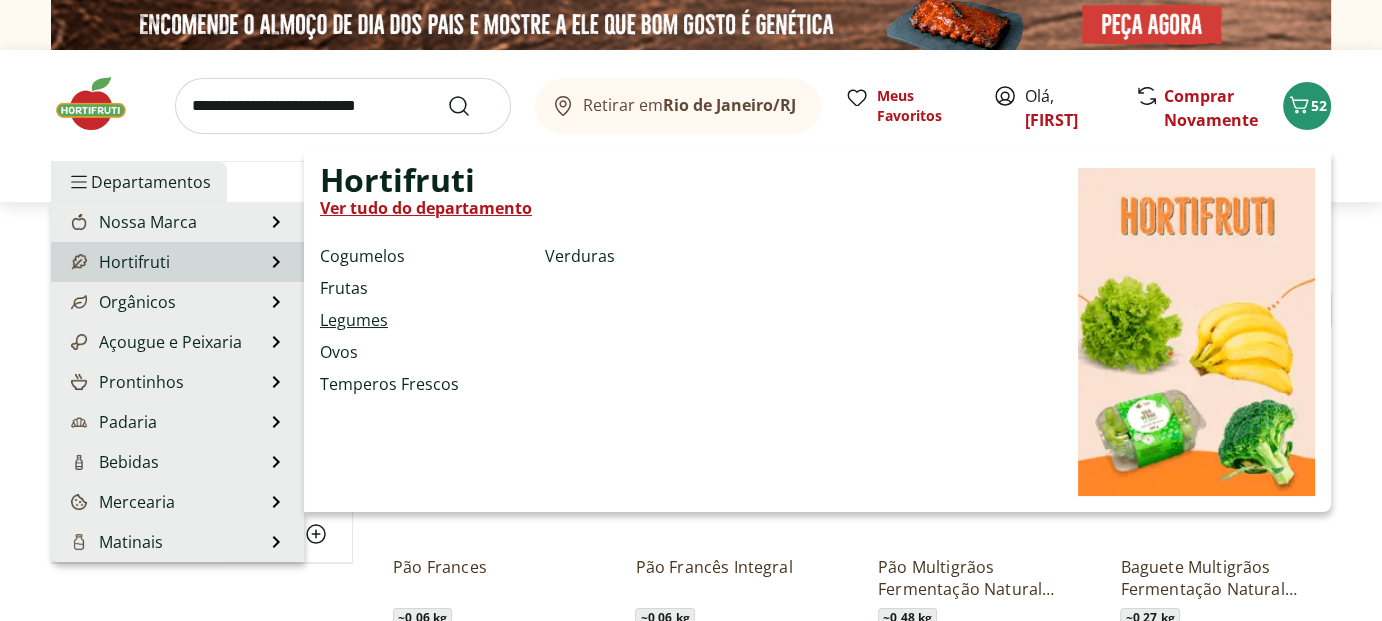 select on "**********" 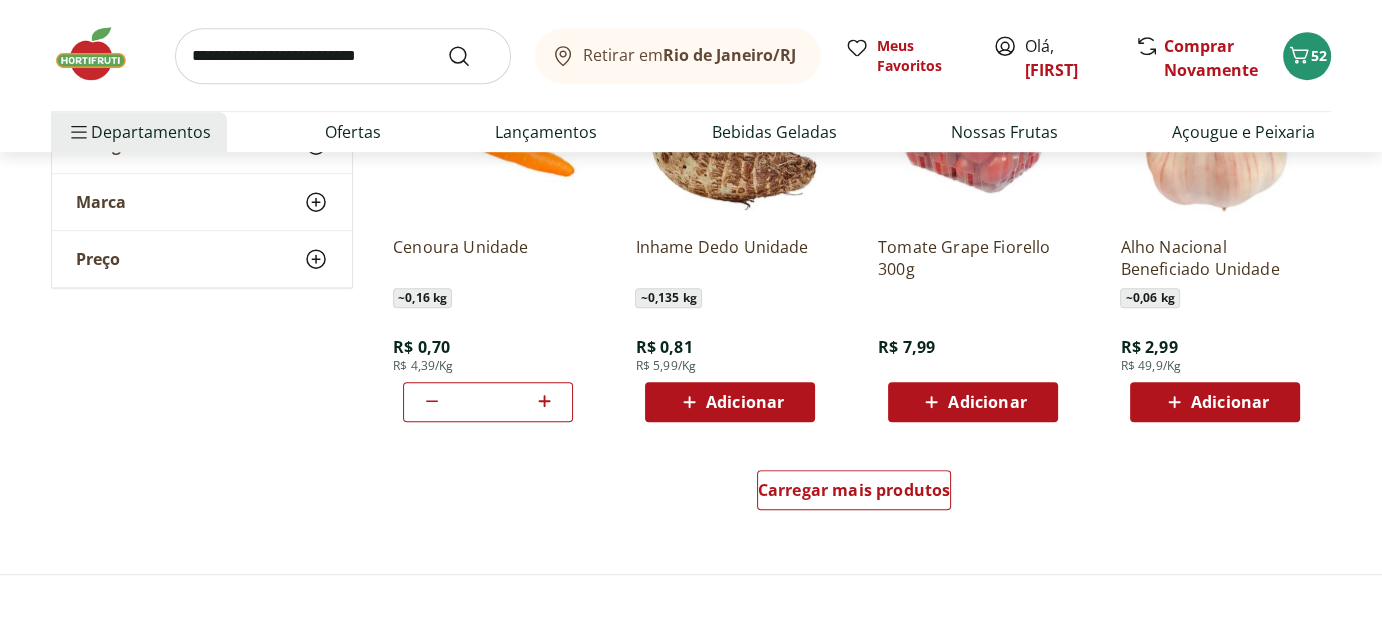 scroll, scrollTop: 1300, scrollLeft: 0, axis: vertical 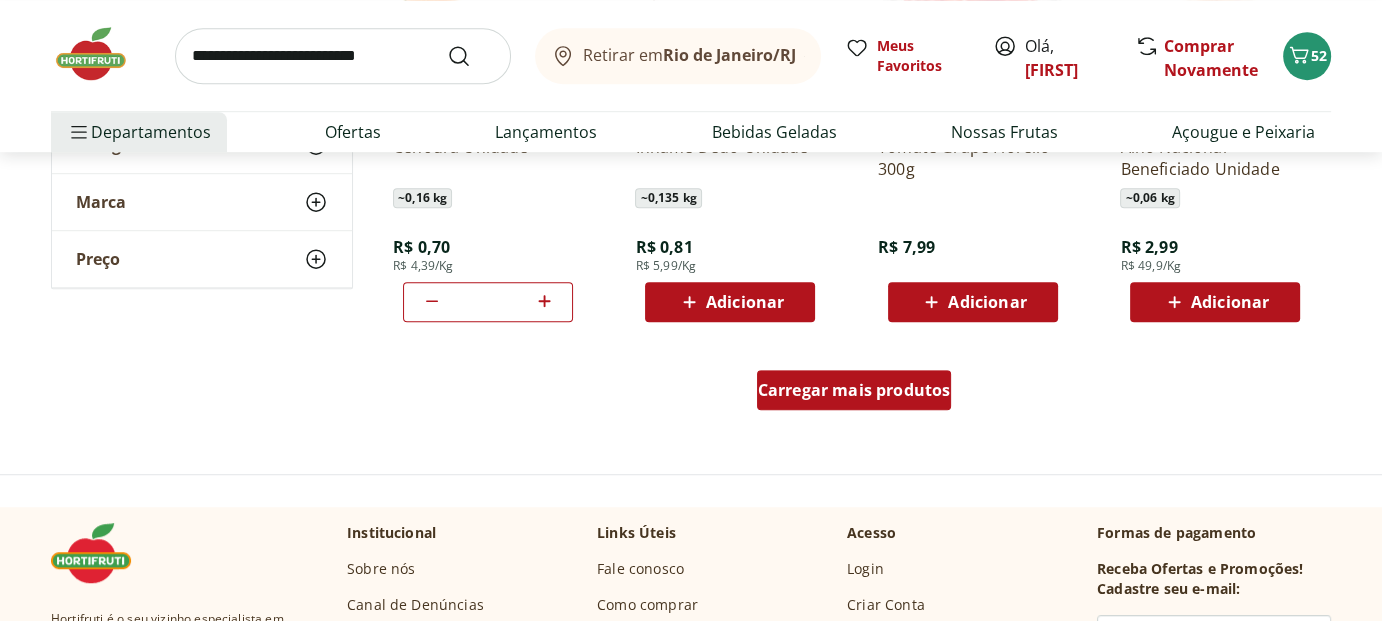 click on "Carregar mais produtos" at bounding box center (854, 390) 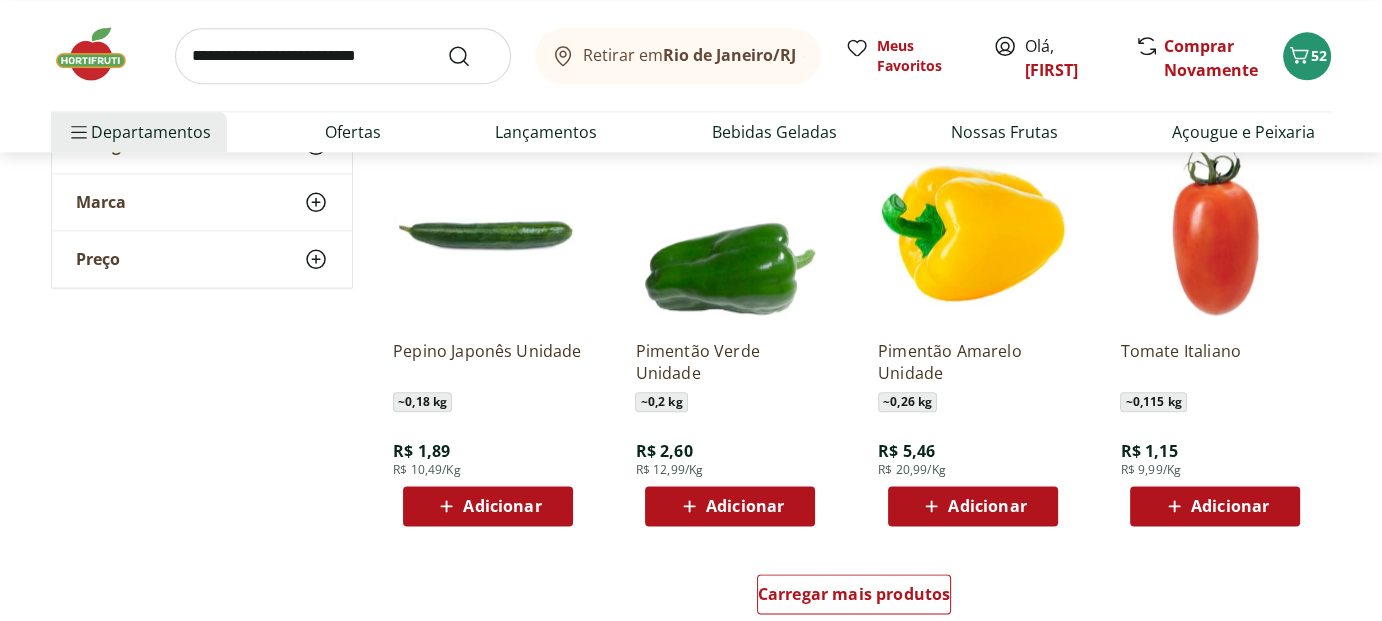 scroll, scrollTop: 2500, scrollLeft: 0, axis: vertical 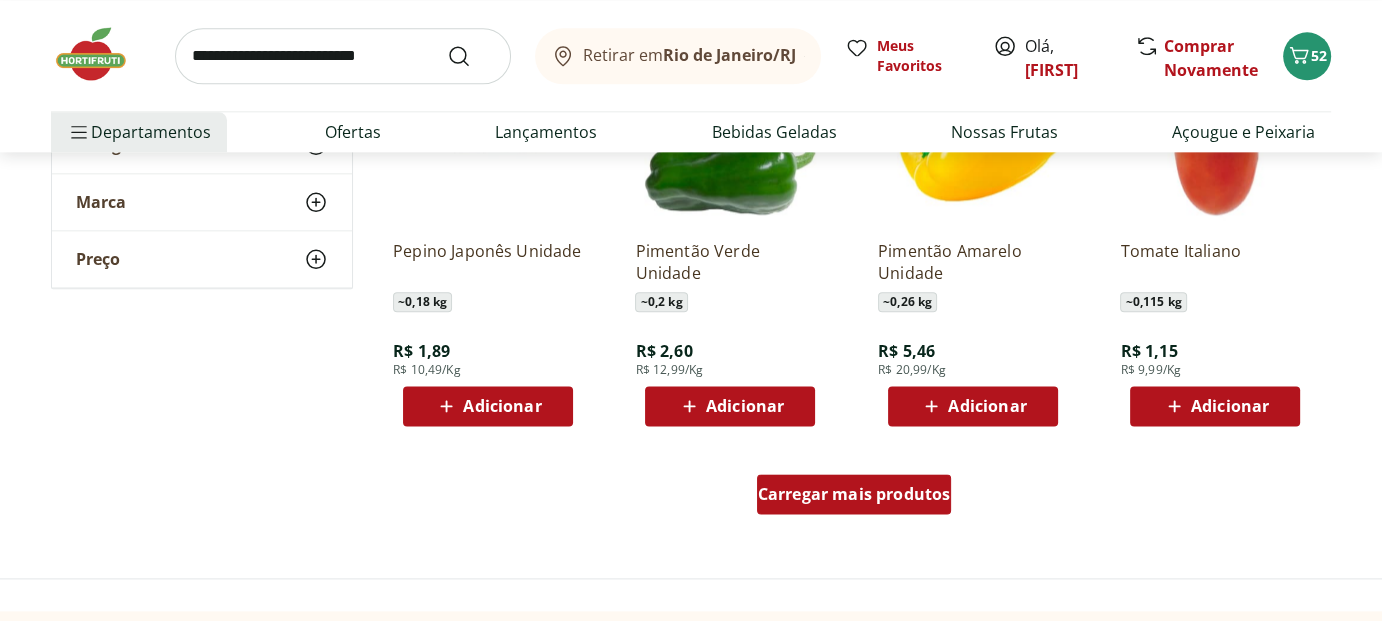 click on "Carregar mais produtos" at bounding box center [854, 494] 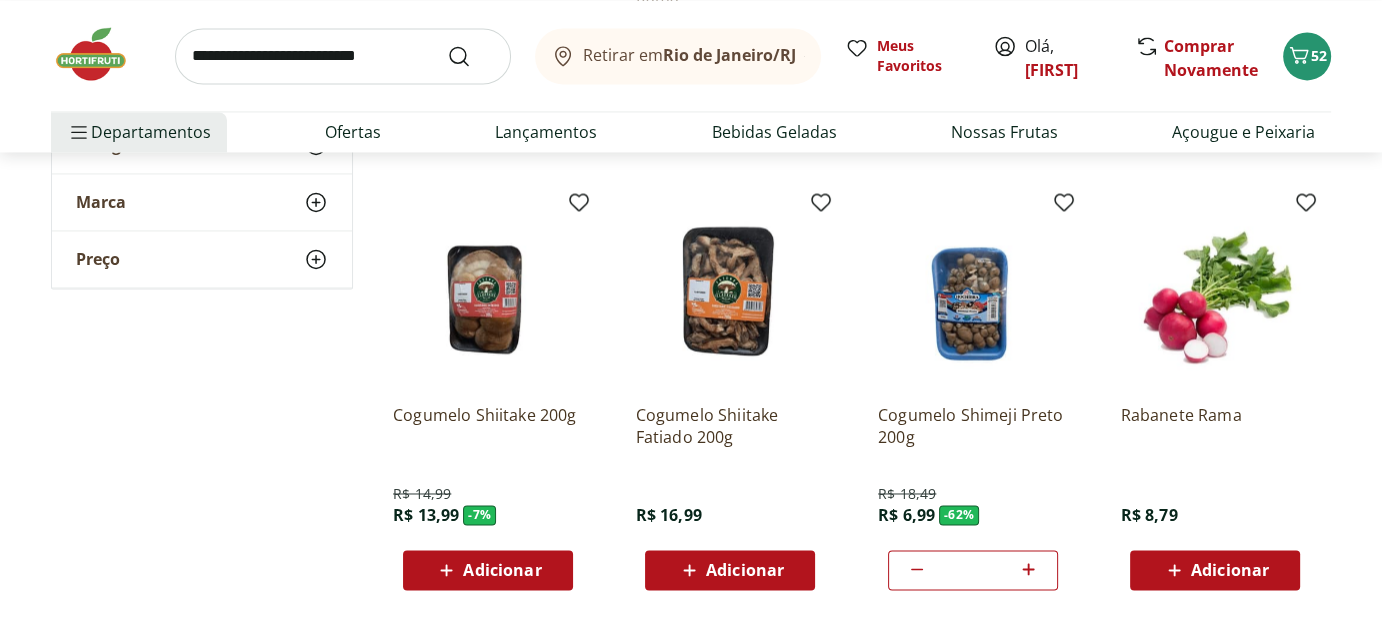 scroll, scrollTop: 3400, scrollLeft: 0, axis: vertical 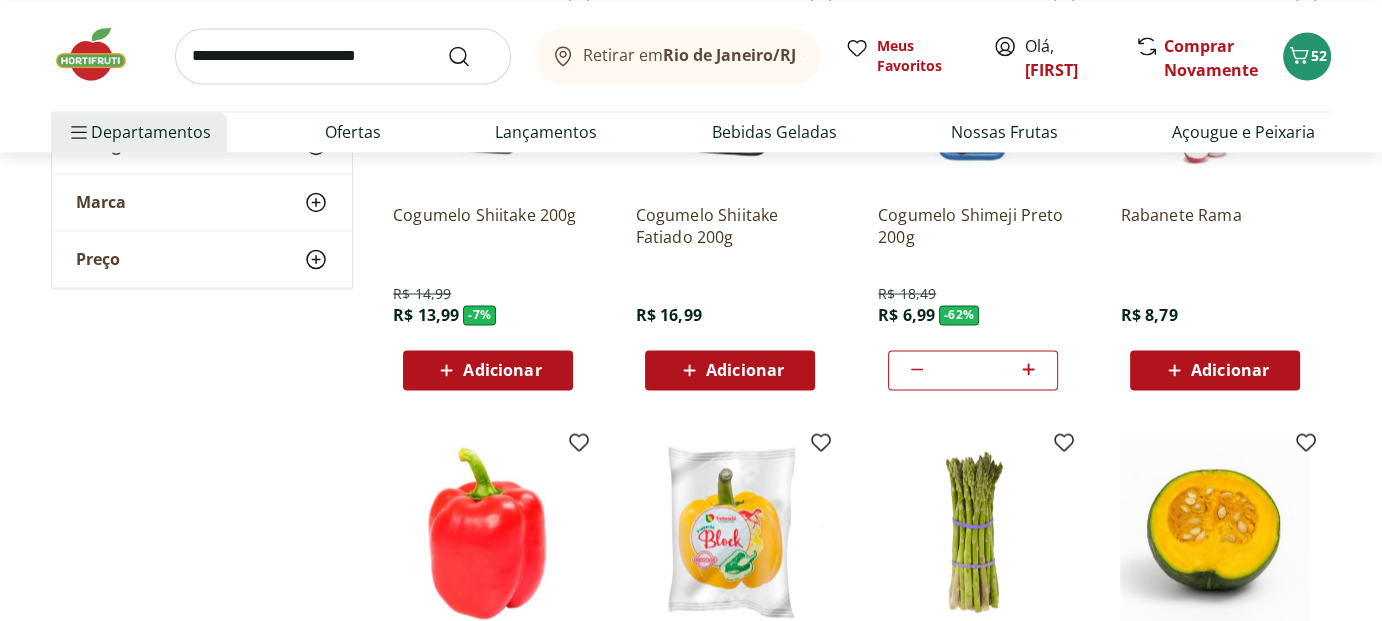 click 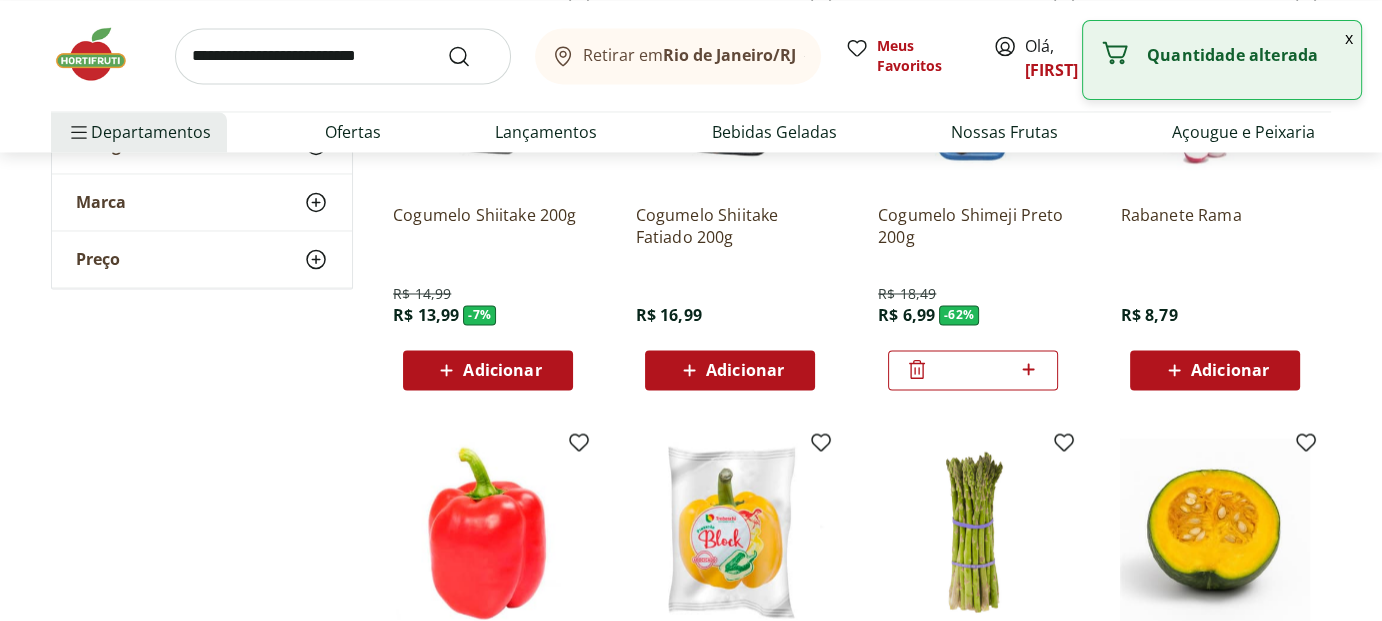 click 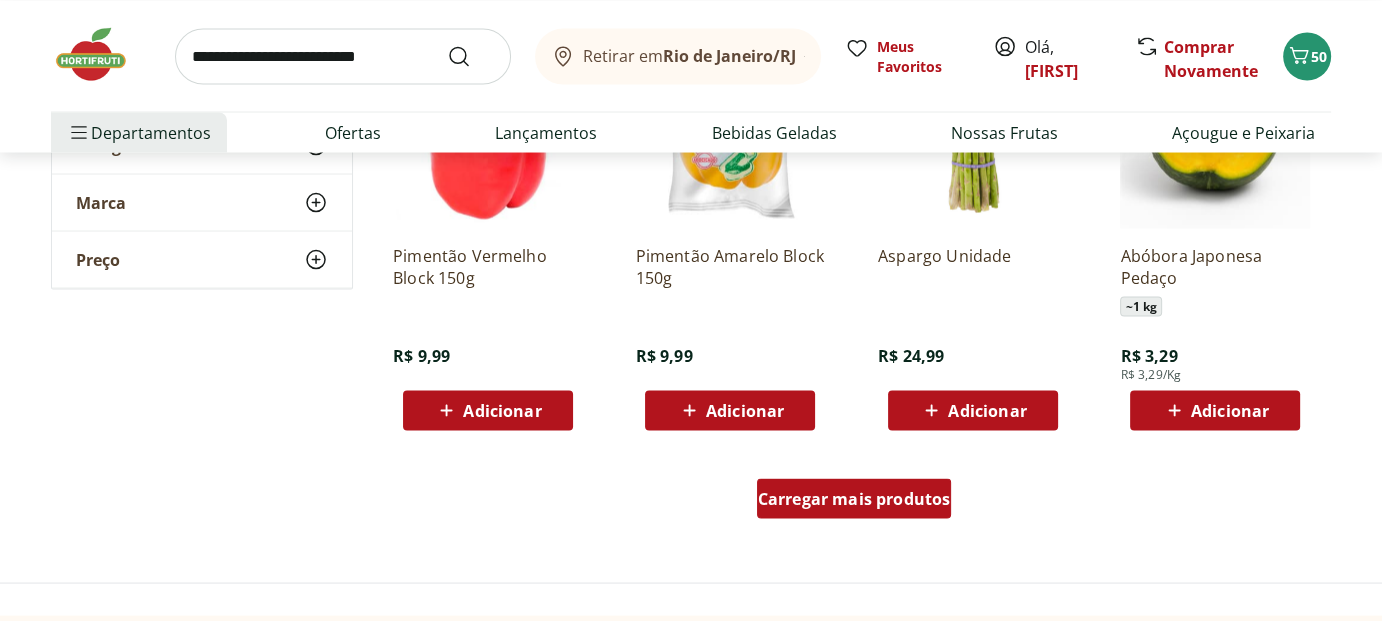 scroll, scrollTop: 4000, scrollLeft: 0, axis: vertical 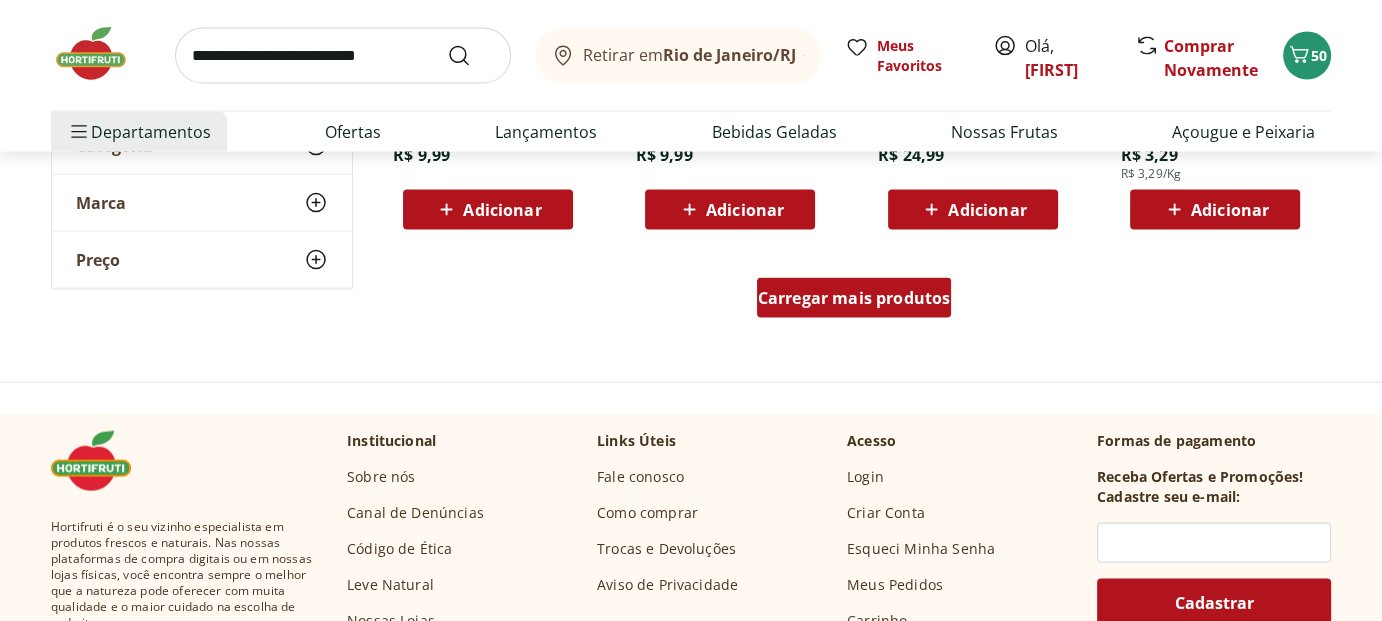 click on "Carregar mais produtos" at bounding box center (854, 298) 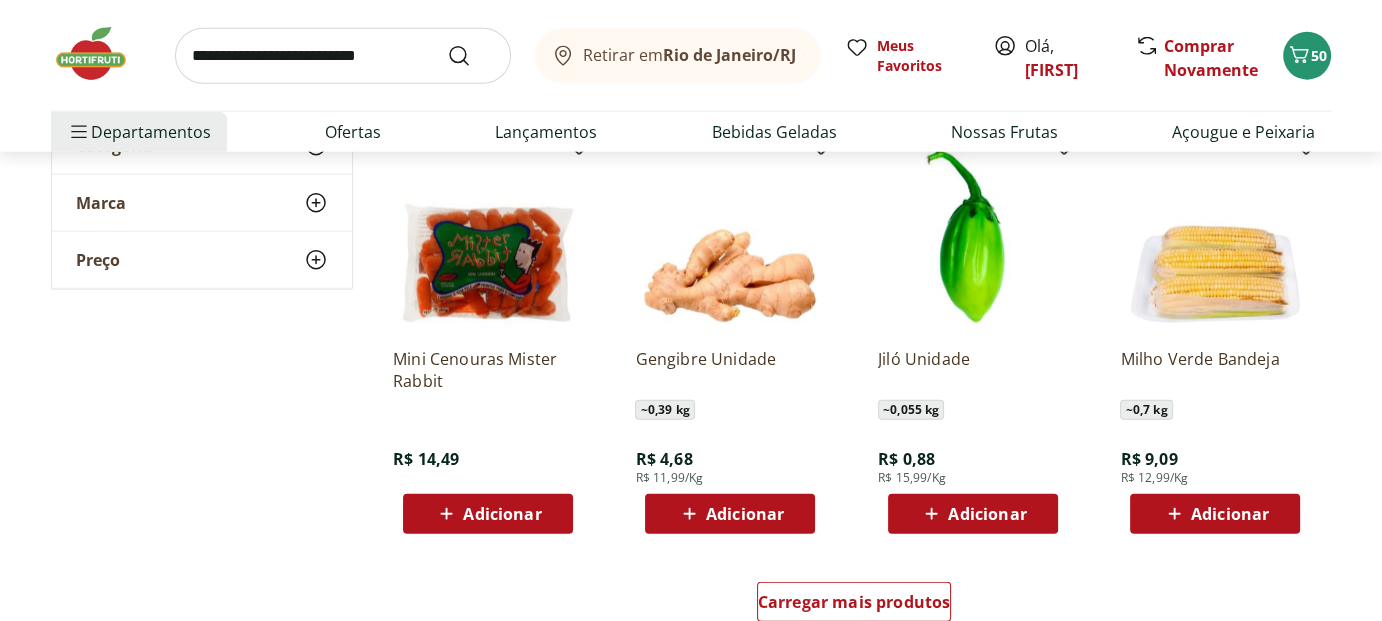 scroll, scrollTop: 5100, scrollLeft: 0, axis: vertical 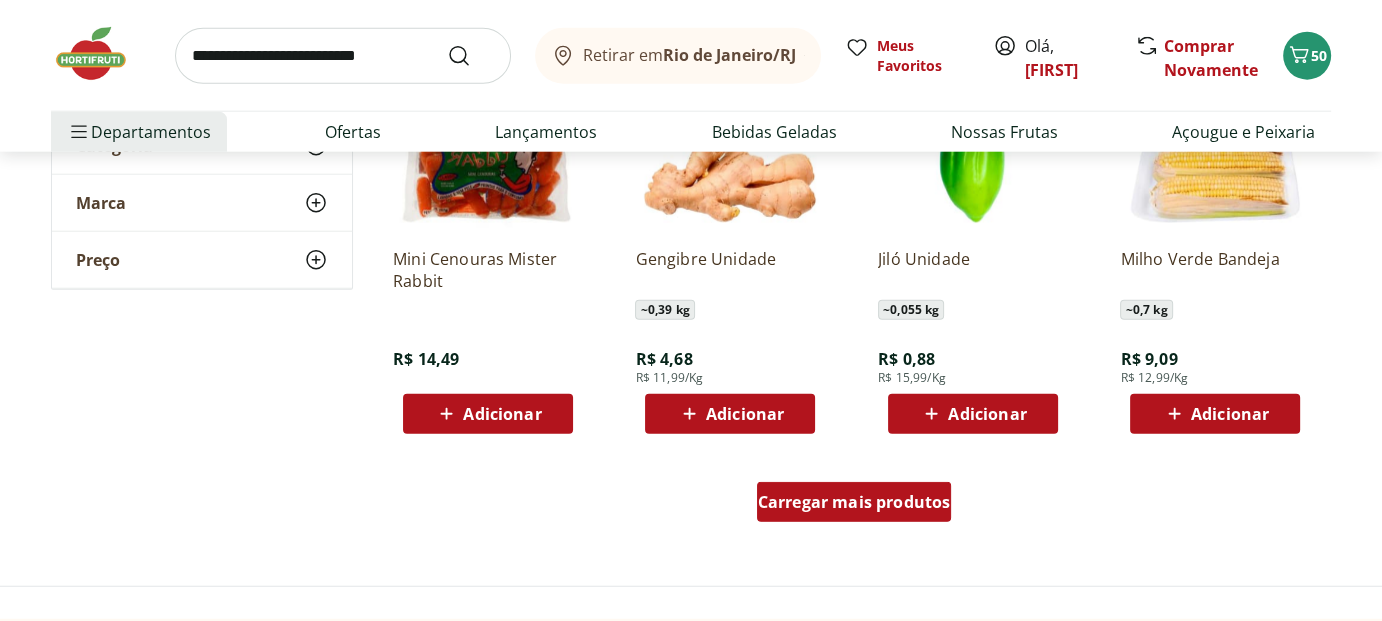 click on "Carregar mais produtos" at bounding box center [854, 502] 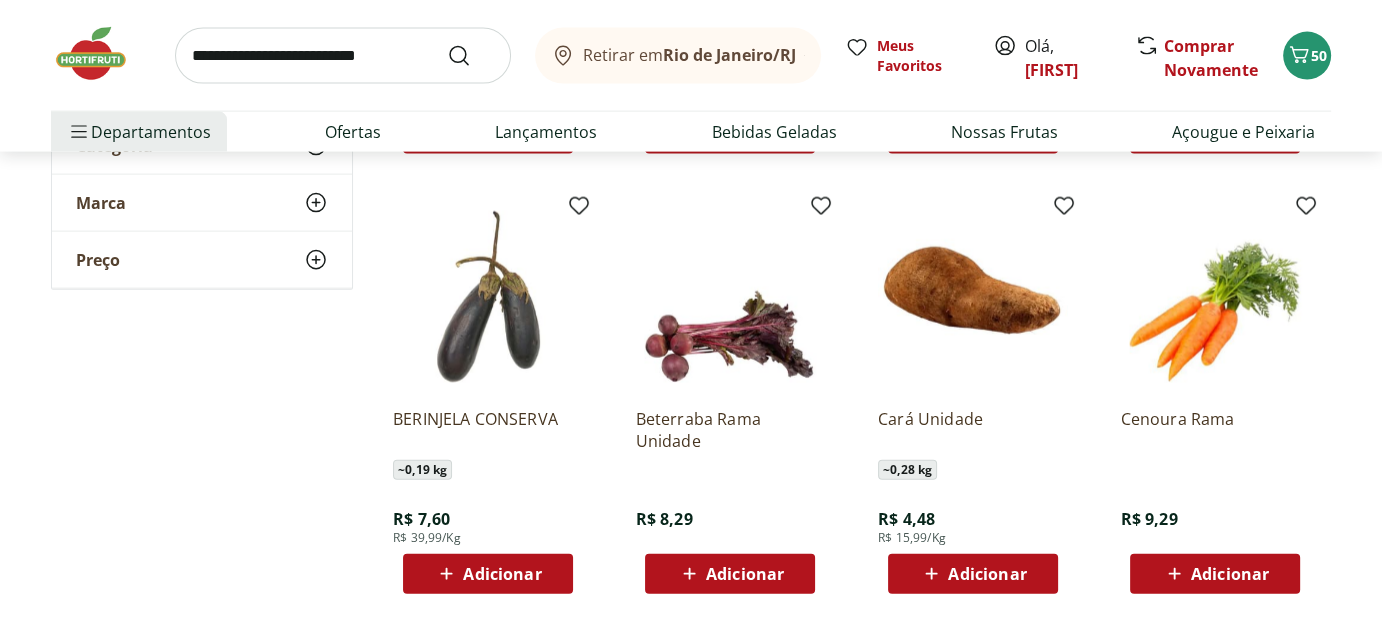 scroll, scrollTop: 4400, scrollLeft: 0, axis: vertical 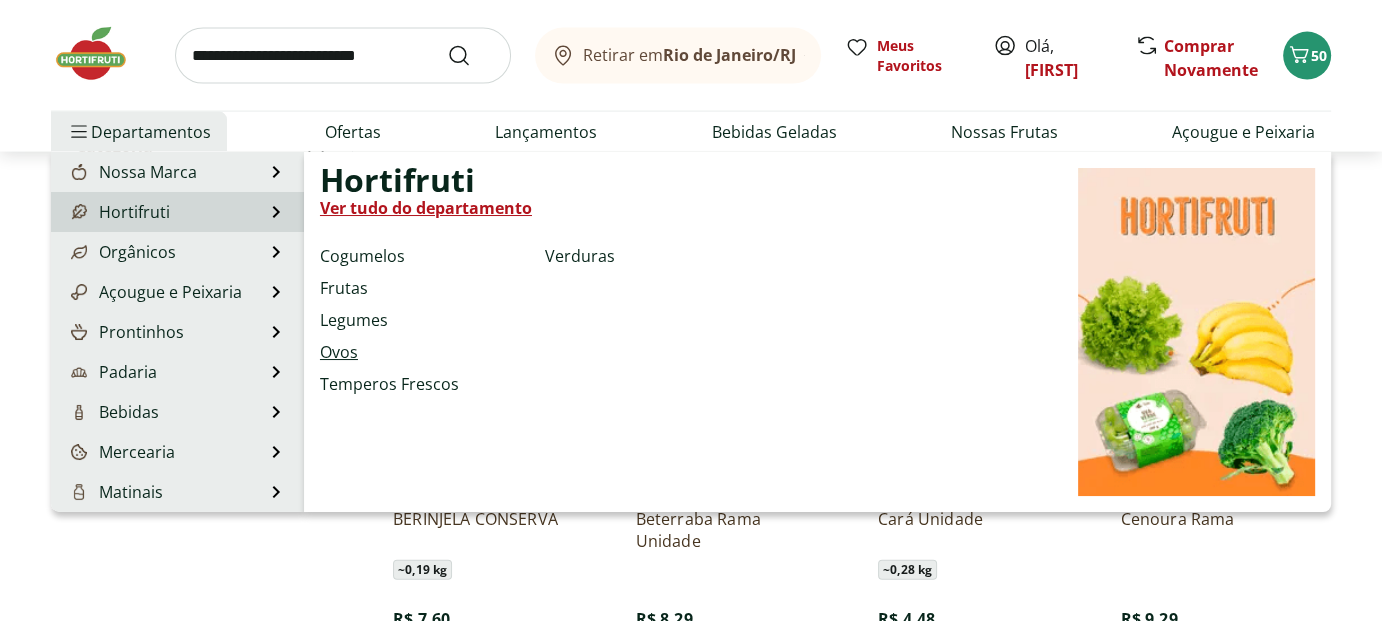 click on "Ovos" at bounding box center [339, 352] 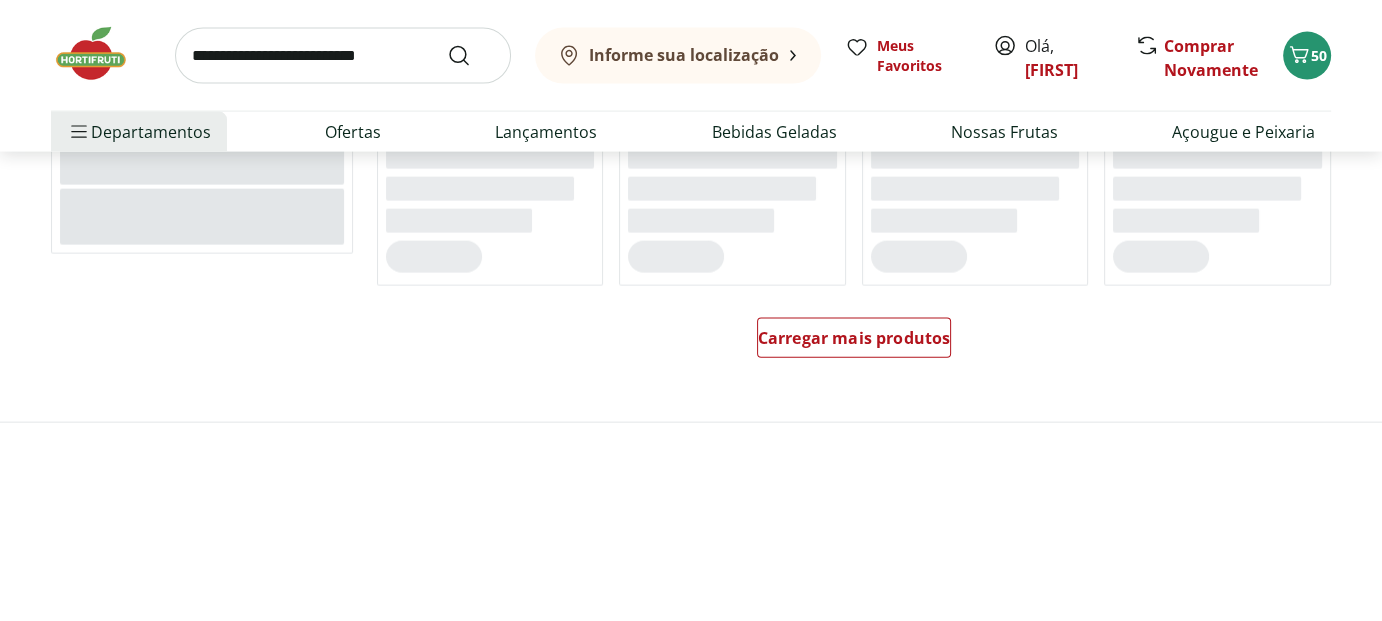 scroll, scrollTop: 0, scrollLeft: 0, axis: both 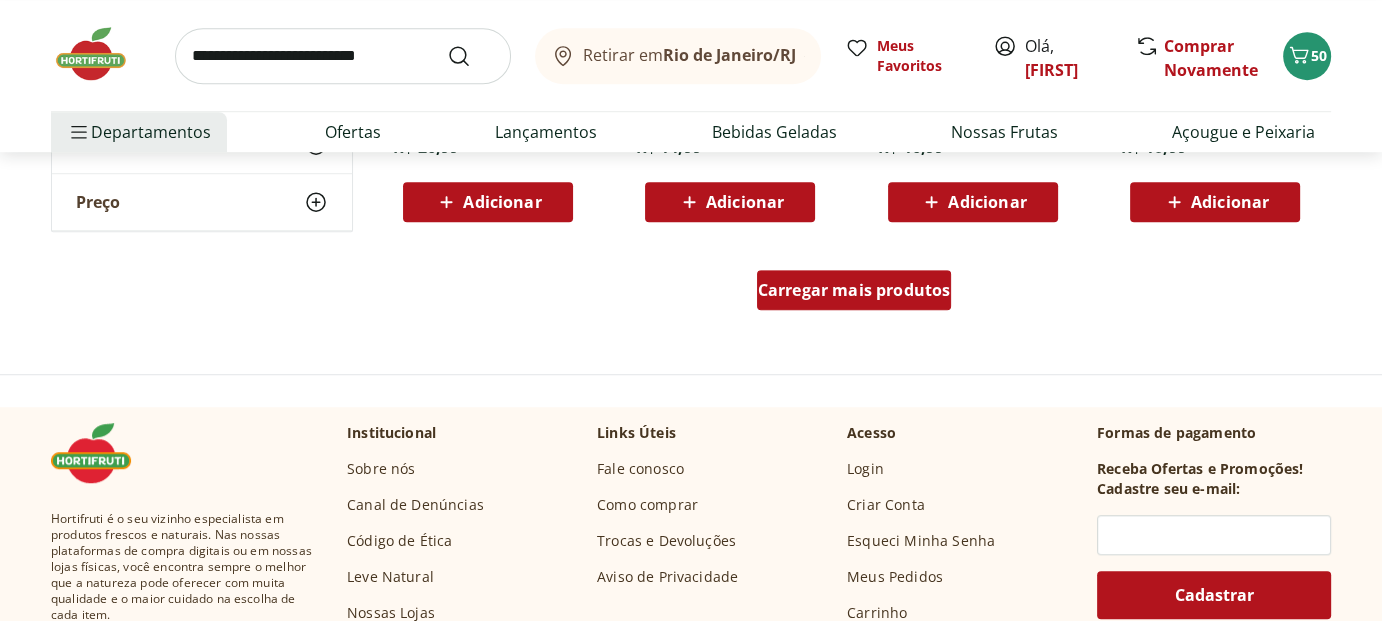click on "Carregar mais produtos" at bounding box center (854, 290) 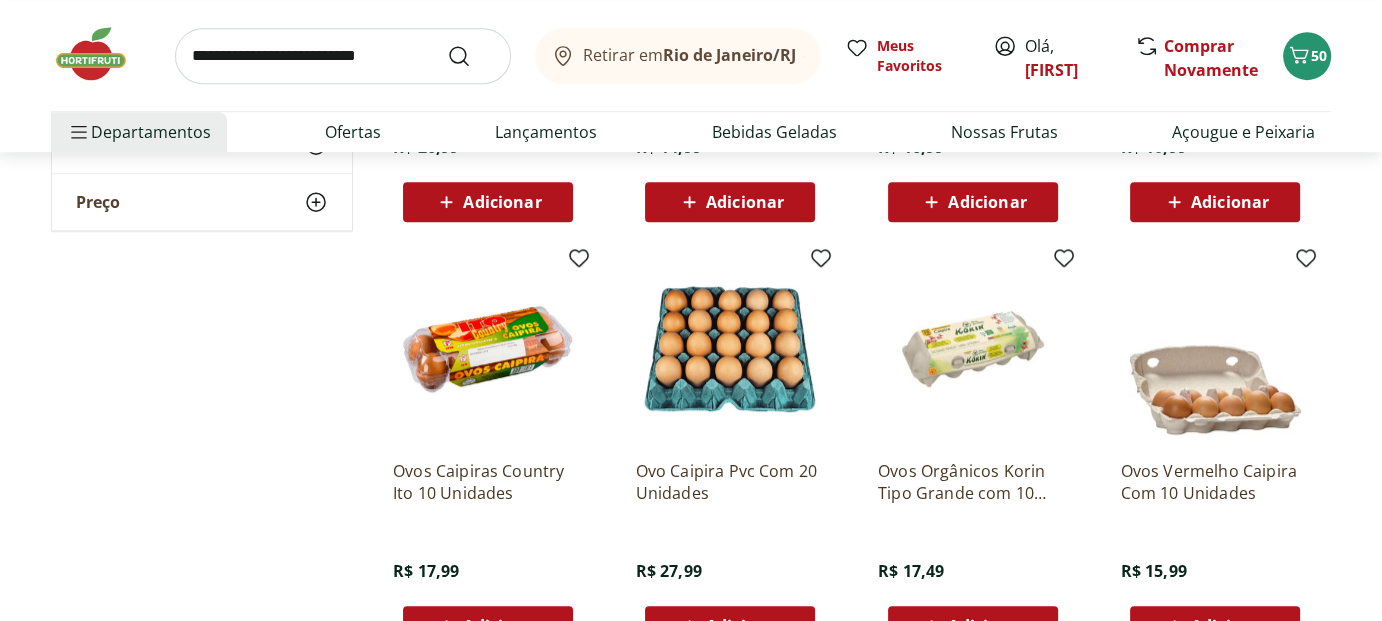 scroll, scrollTop: 1500, scrollLeft: 0, axis: vertical 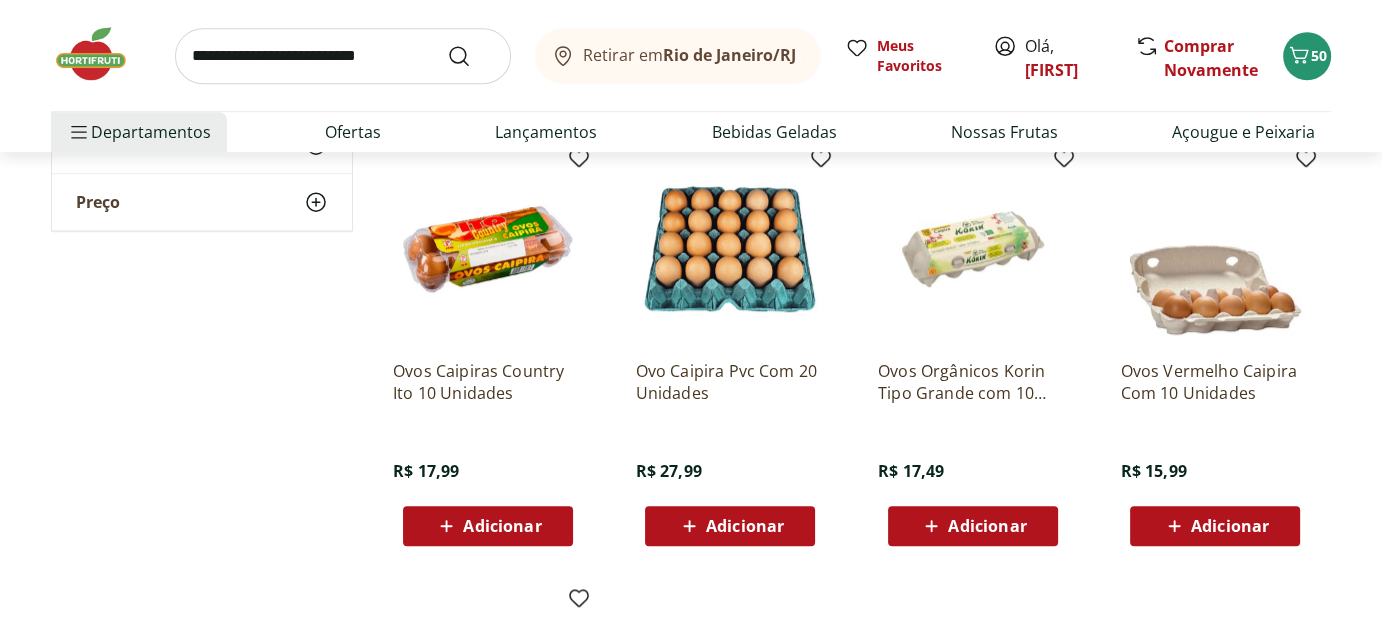 click on "Adicionar" at bounding box center [1230, 526] 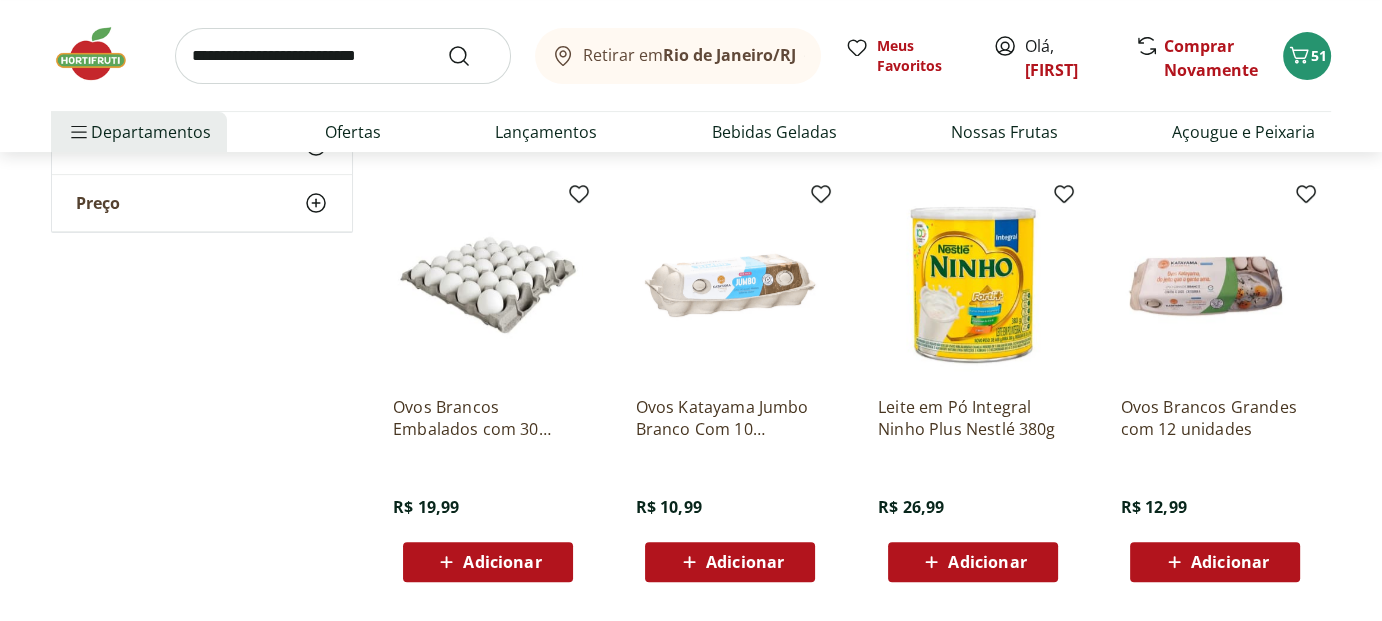 scroll, scrollTop: 500, scrollLeft: 0, axis: vertical 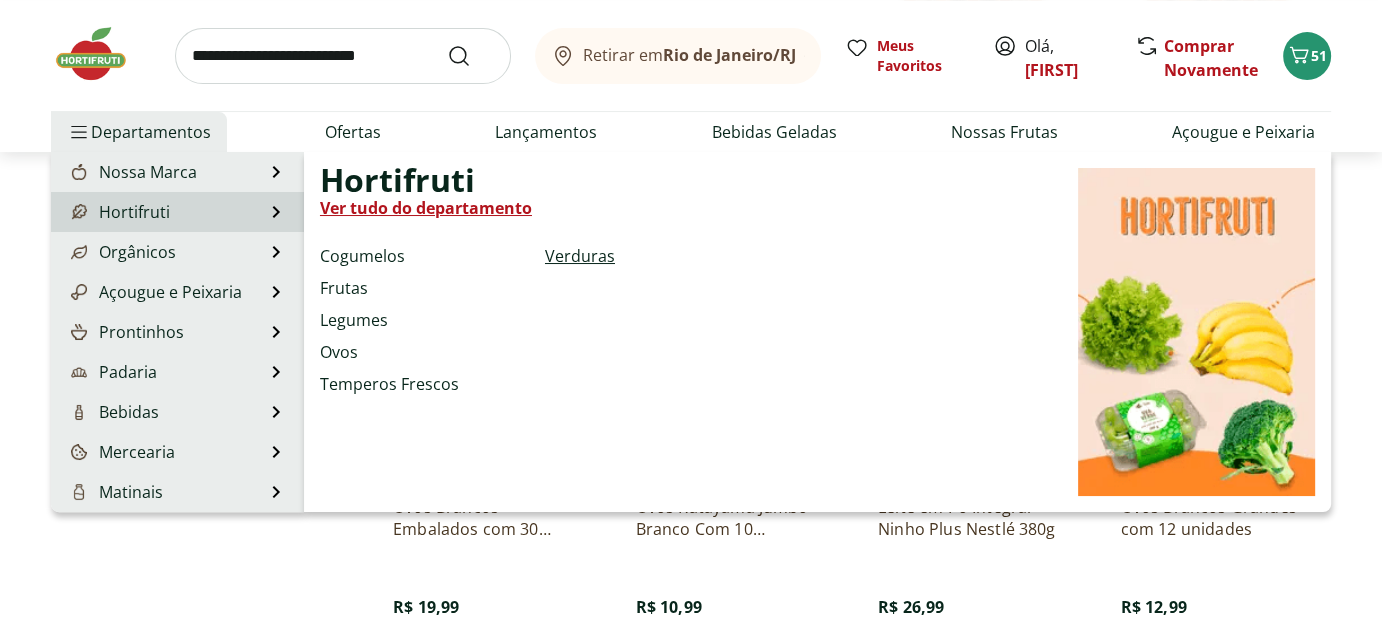 click on "Verduras" at bounding box center [580, 256] 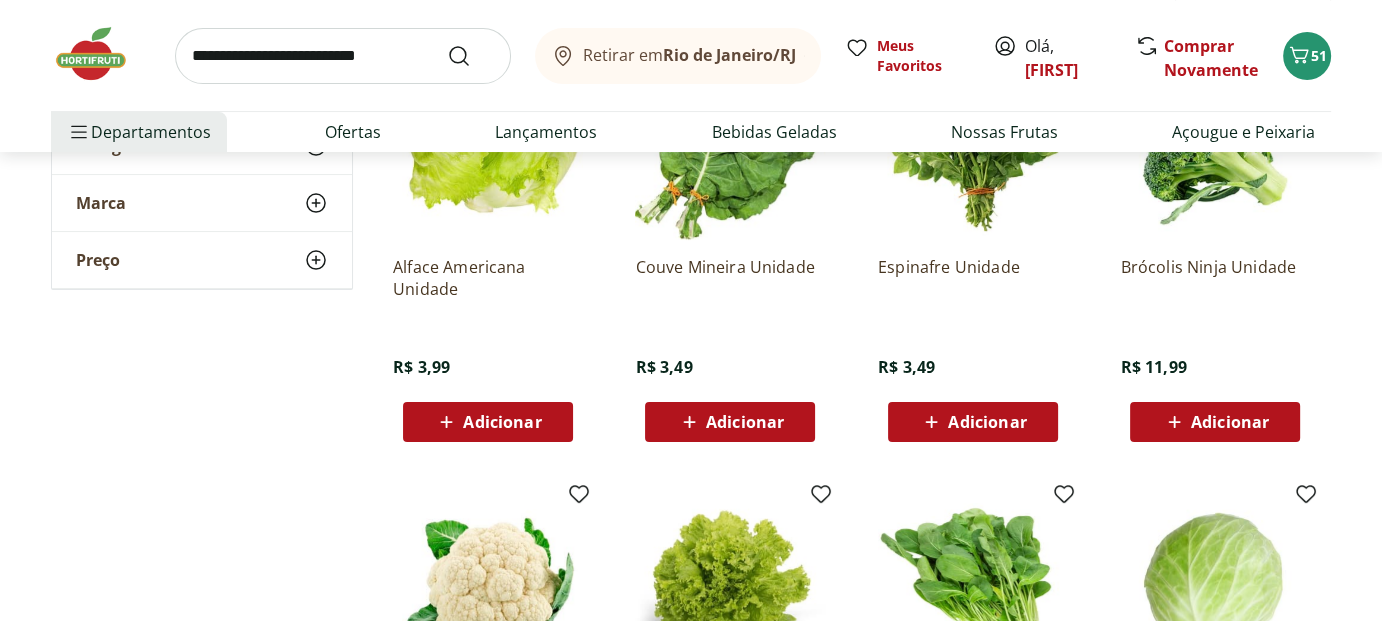 scroll, scrollTop: 200, scrollLeft: 0, axis: vertical 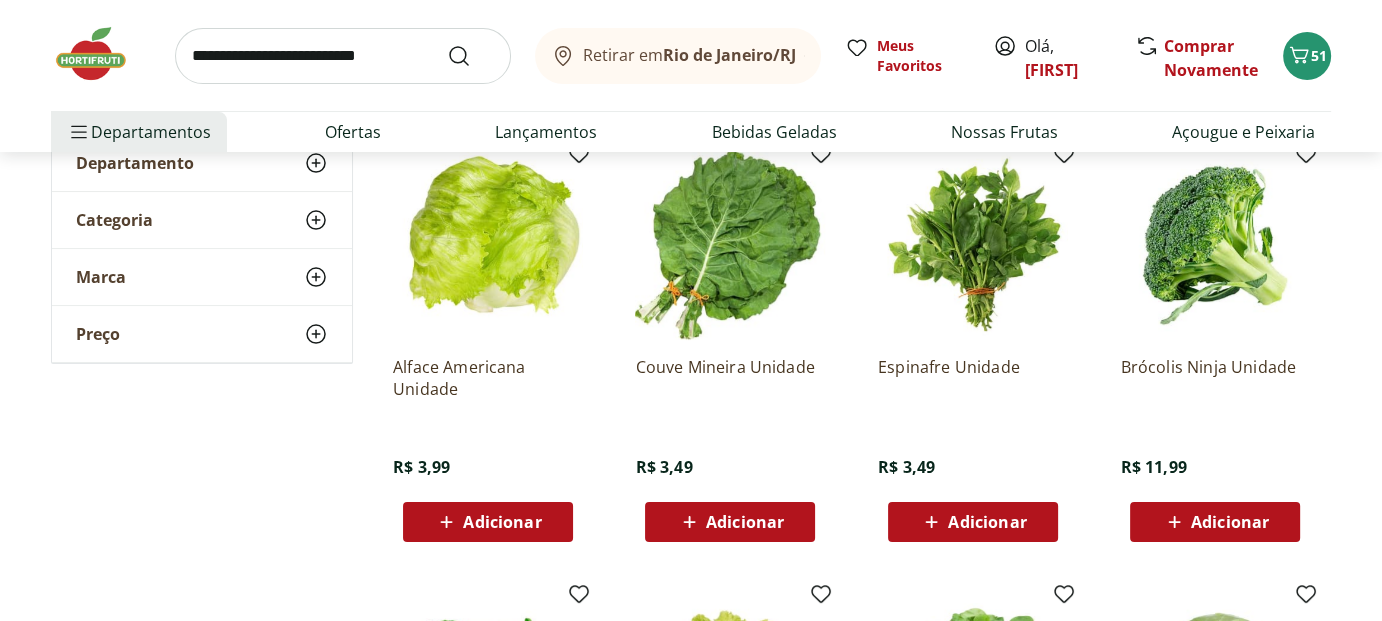 click on "Adicionar" at bounding box center [1230, 522] 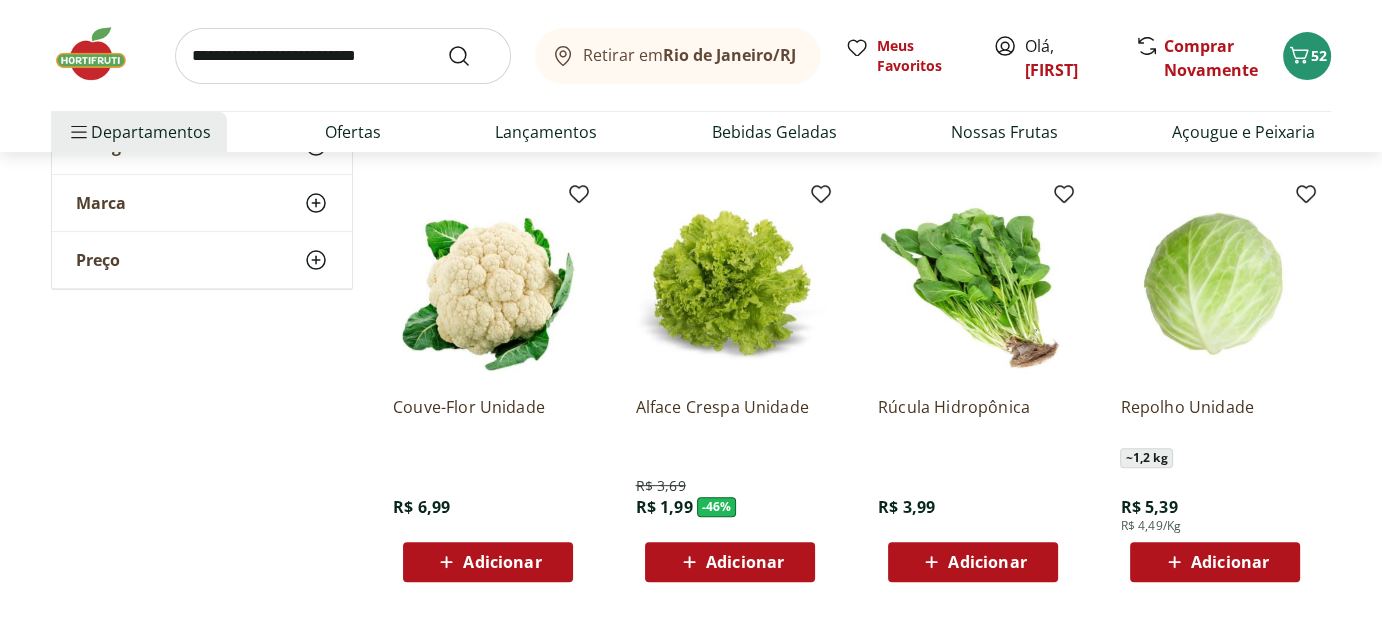 scroll, scrollTop: 800, scrollLeft: 0, axis: vertical 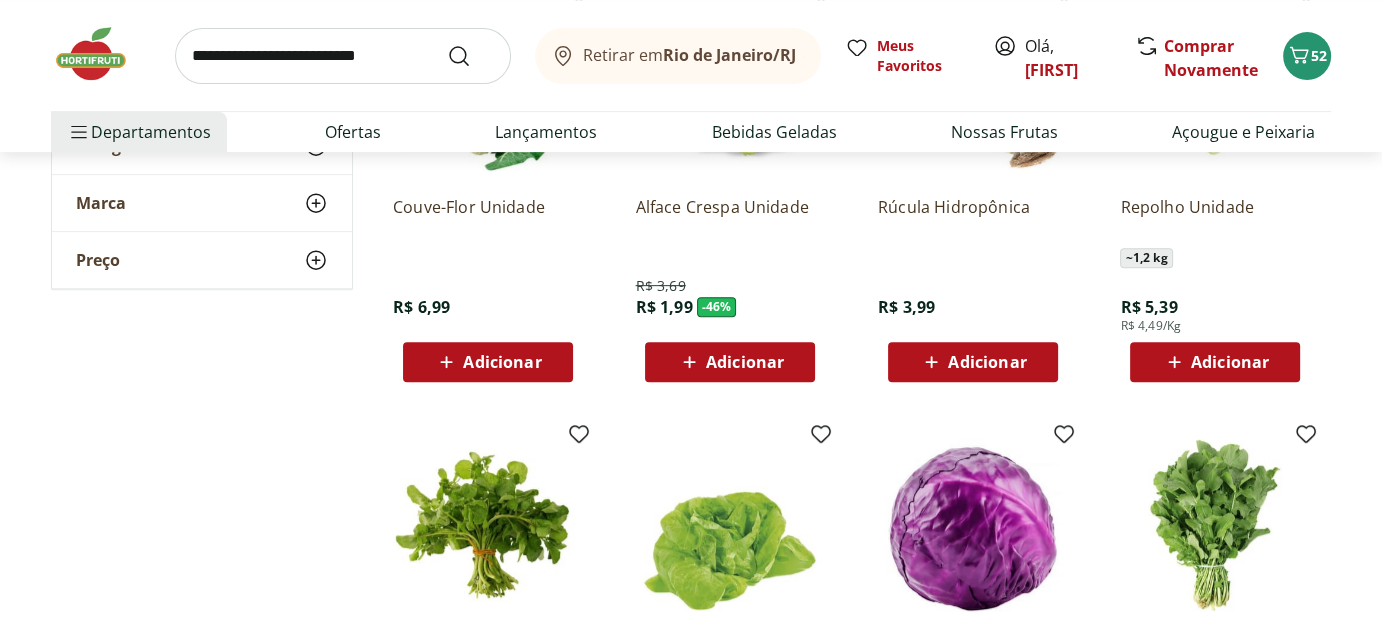 click 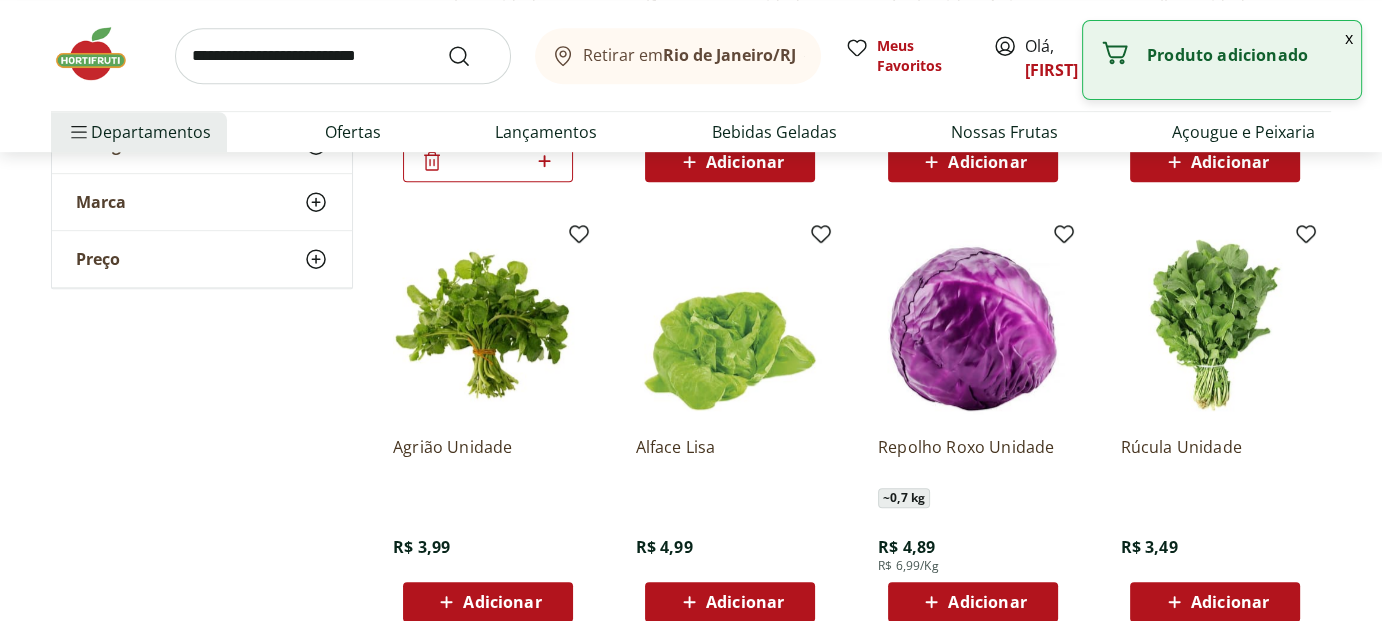 scroll, scrollTop: 1100, scrollLeft: 0, axis: vertical 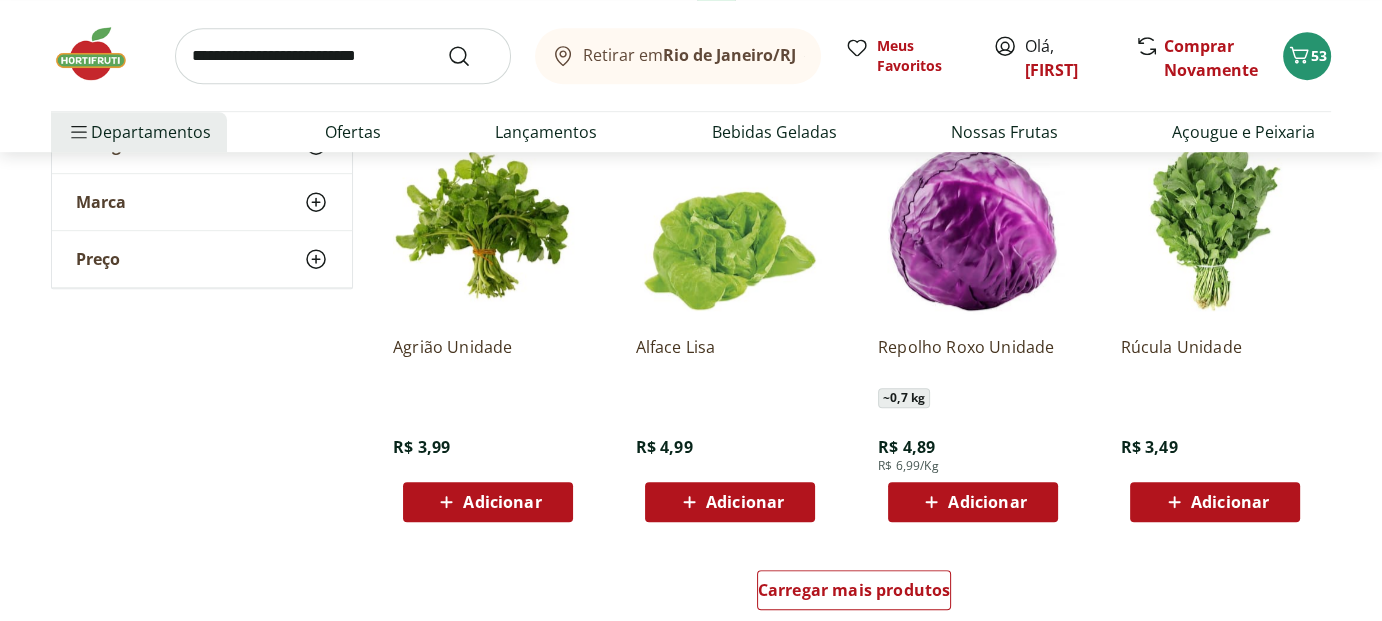 click on "Adicionar" at bounding box center [745, 502] 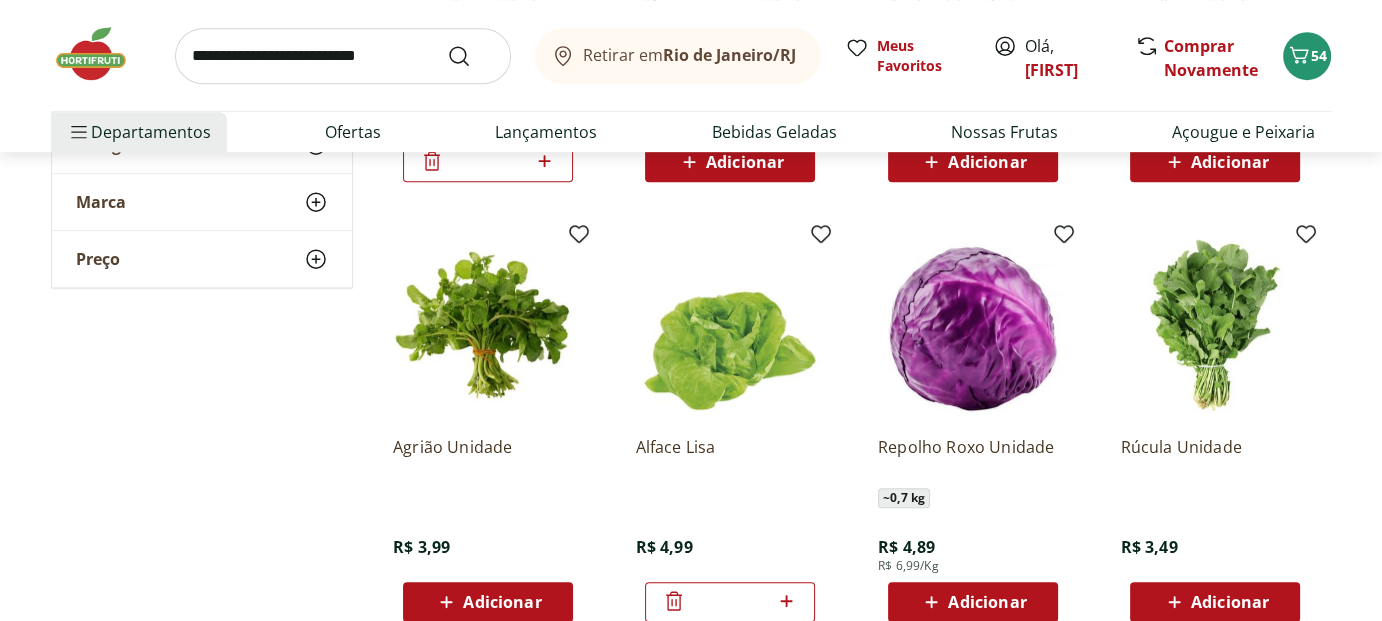 scroll, scrollTop: 1100, scrollLeft: 0, axis: vertical 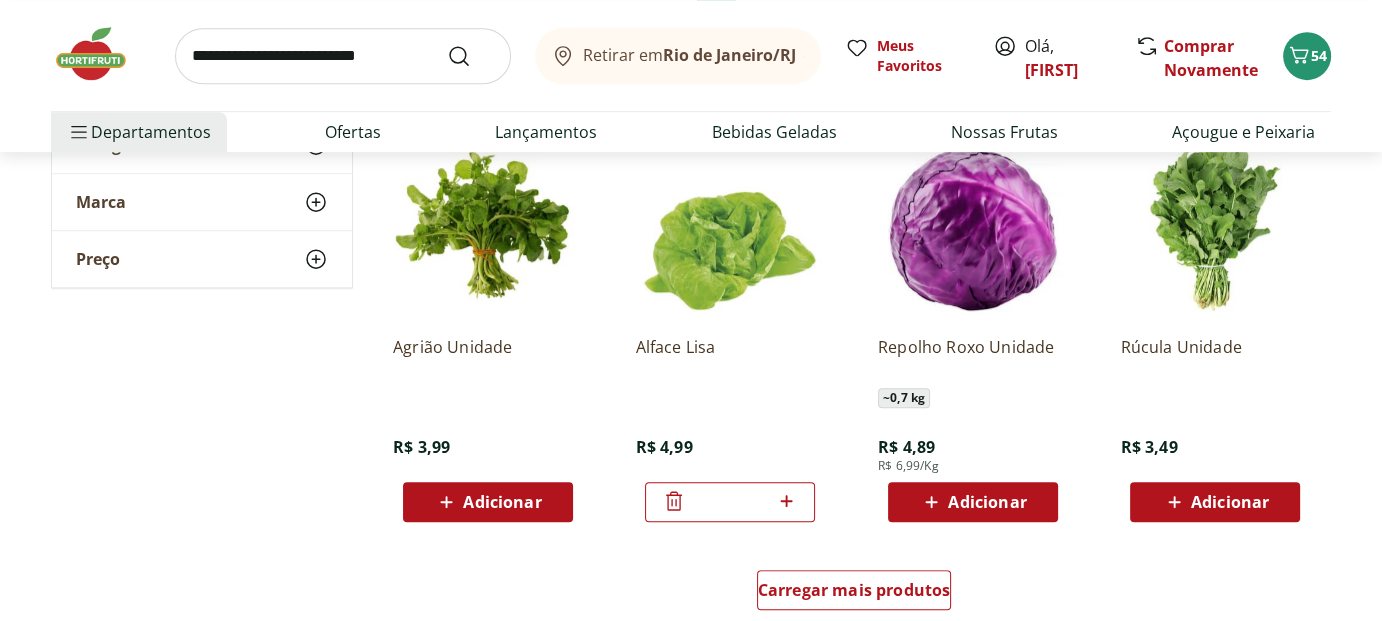 click 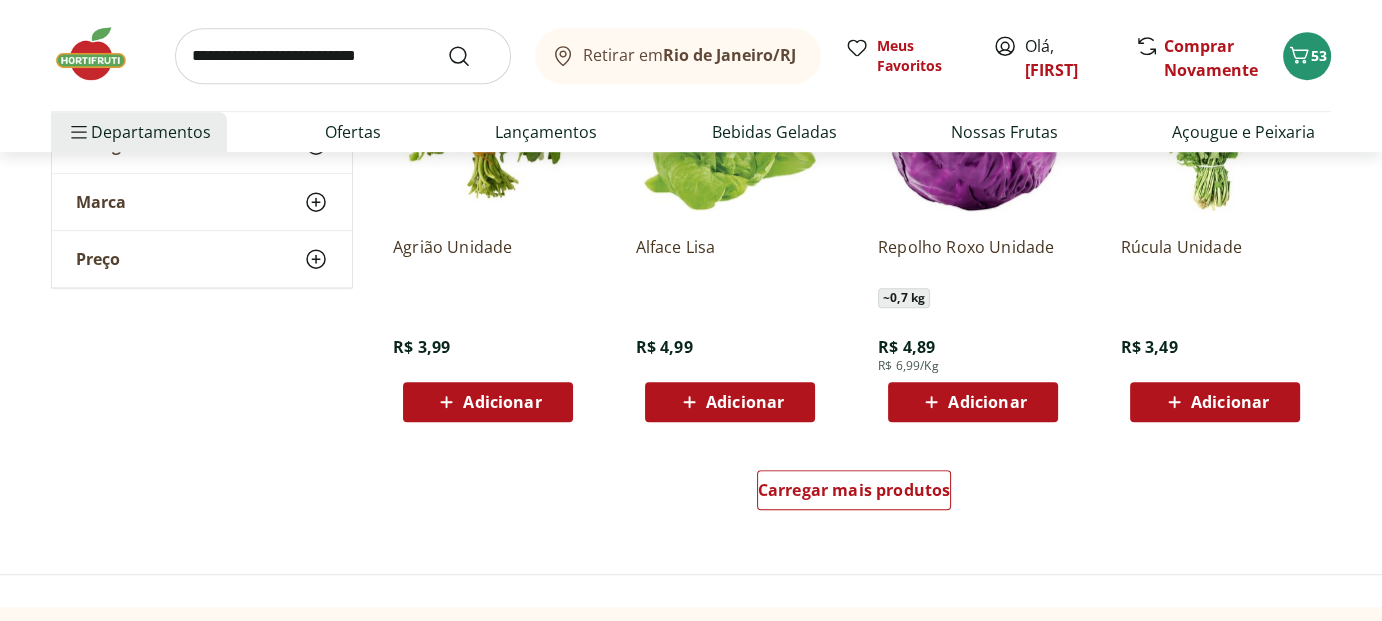 scroll, scrollTop: 1300, scrollLeft: 0, axis: vertical 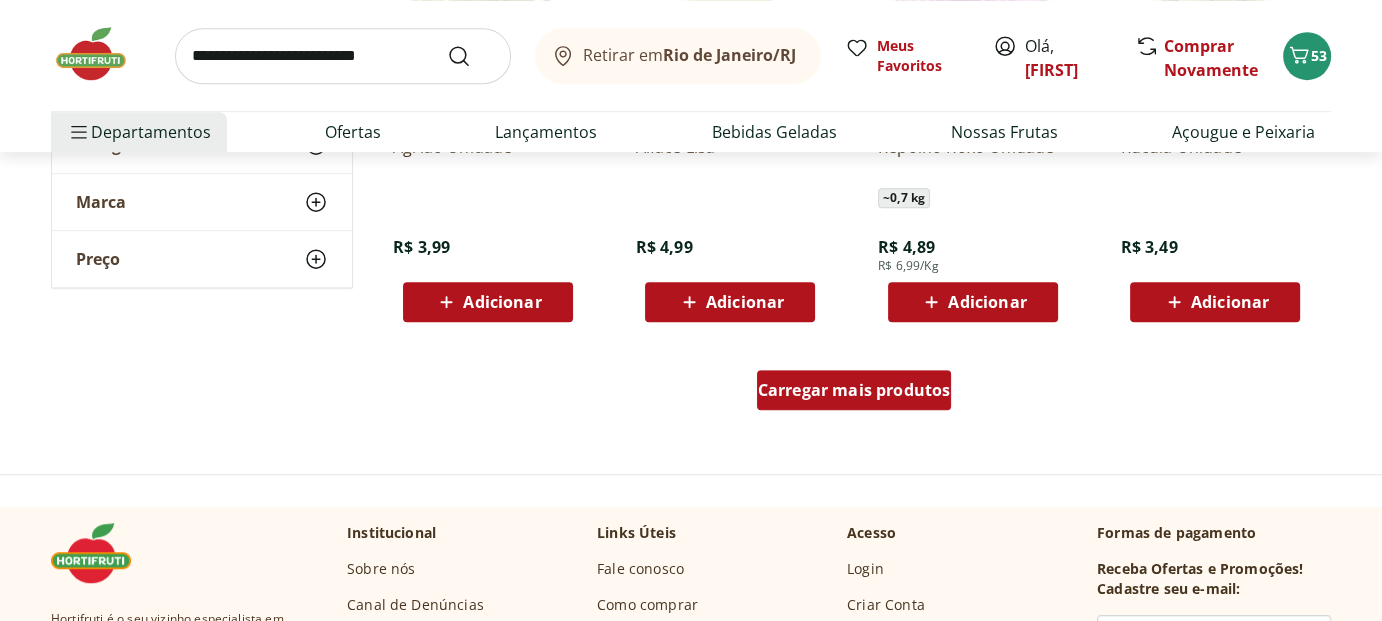 click on "Carregar mais produtos" at bounding box center (854, 390) 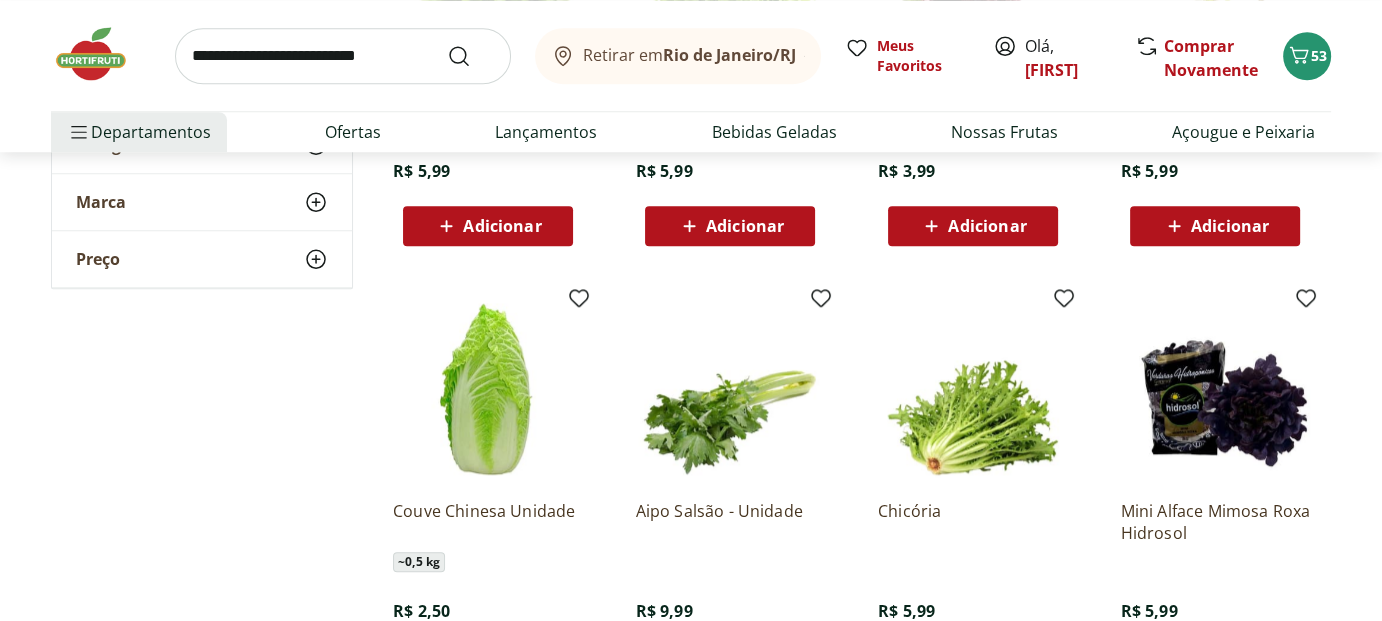 scroll, scrollTop: 1600, scrollLeft: 0, axis: vertical 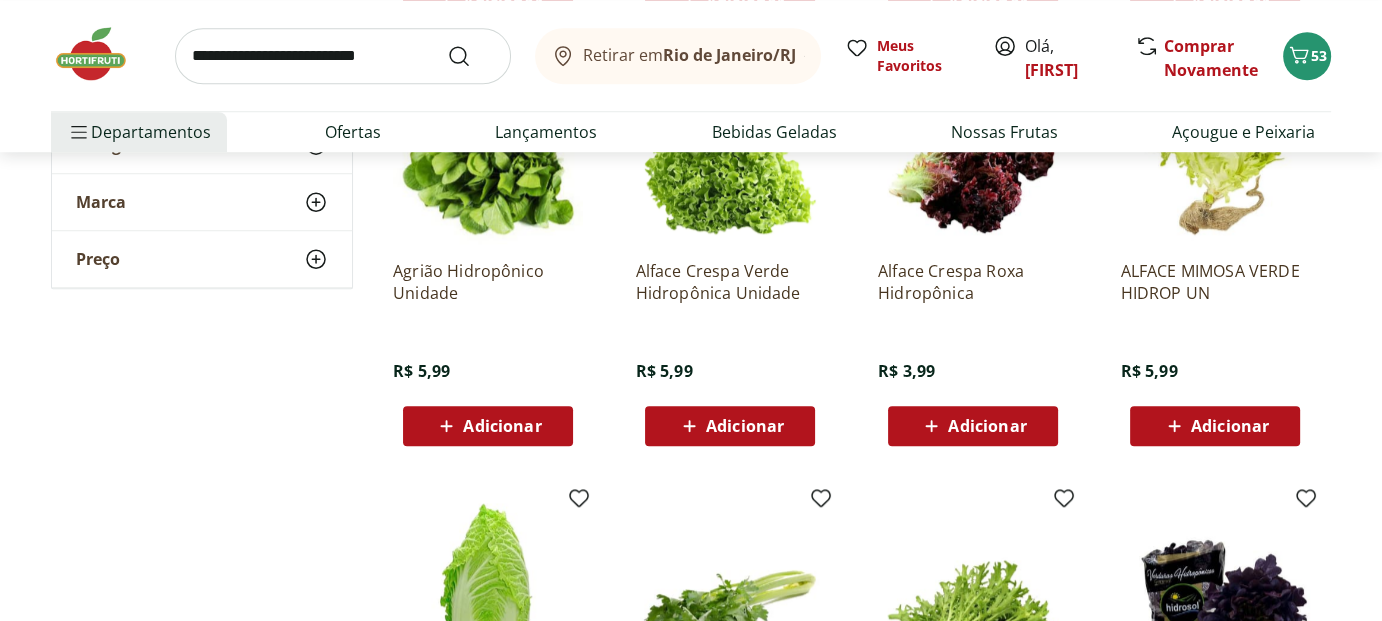click on "Adicionar" at bounding box center (987, 426) 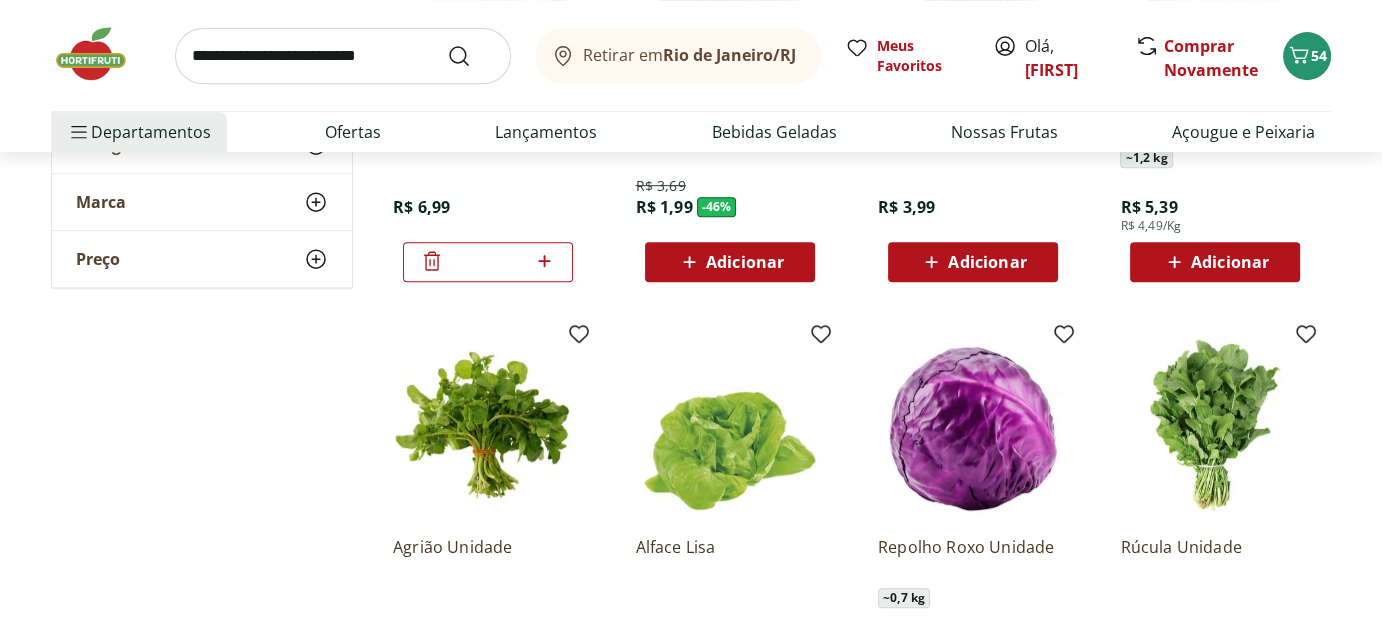 scroll, scrollTop: 800, scrollLeft: 0, axis: vertical 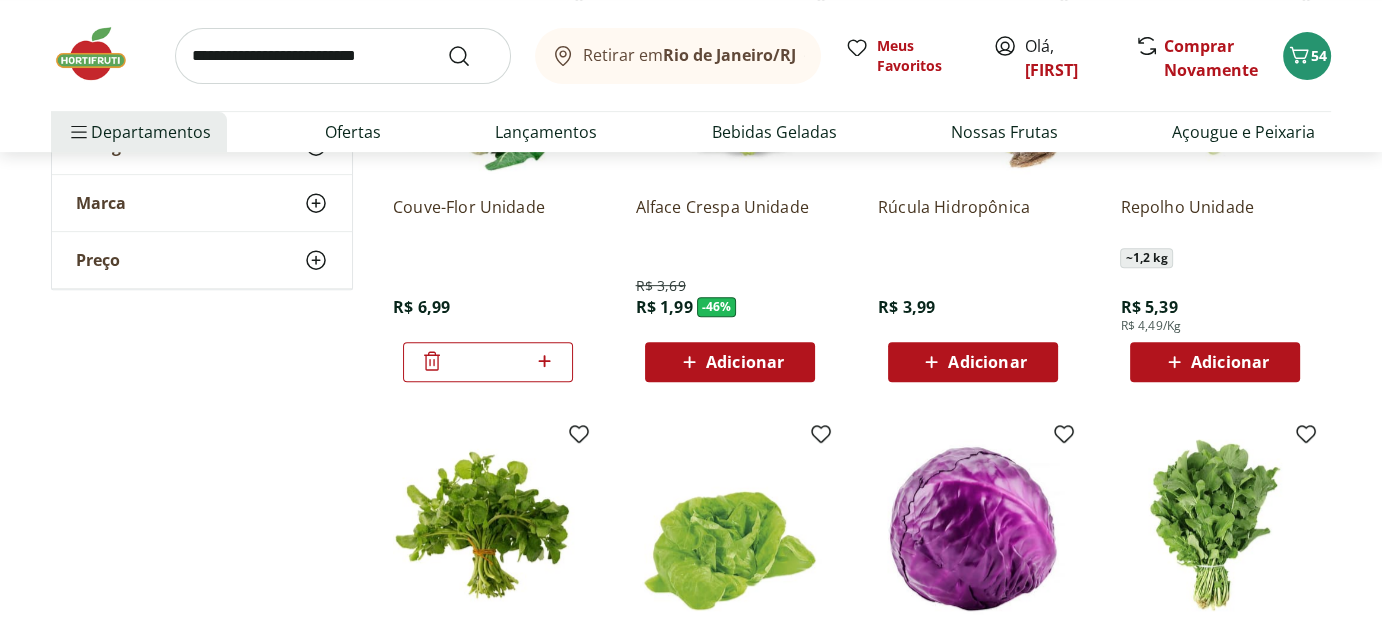 click on "Adicionar" at bounding box center [745, 362] 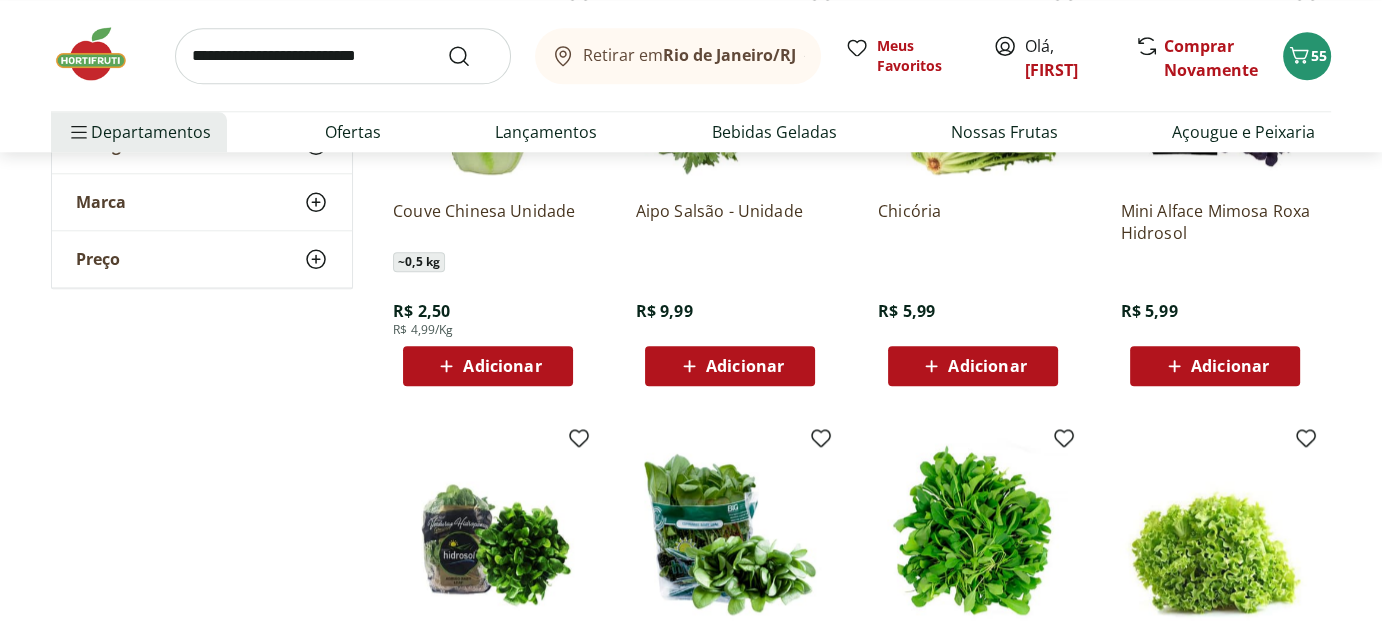 scroll, scrollTop: 2300, scrollLeft: 0, axis: vertical 